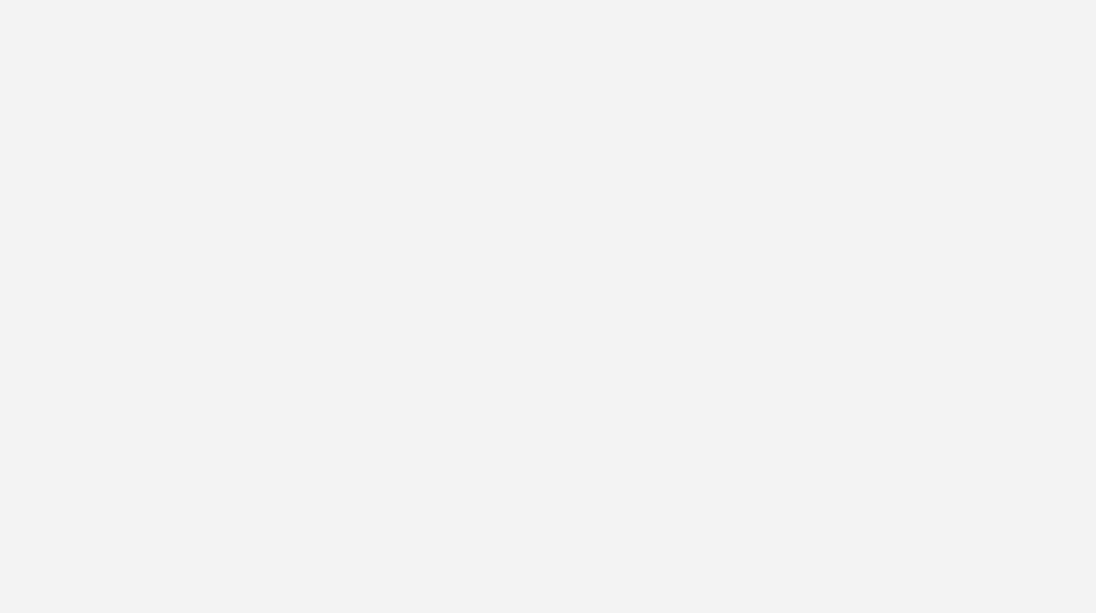 scroll, scrollTop: 0, scrollLeft: 0, axis: both 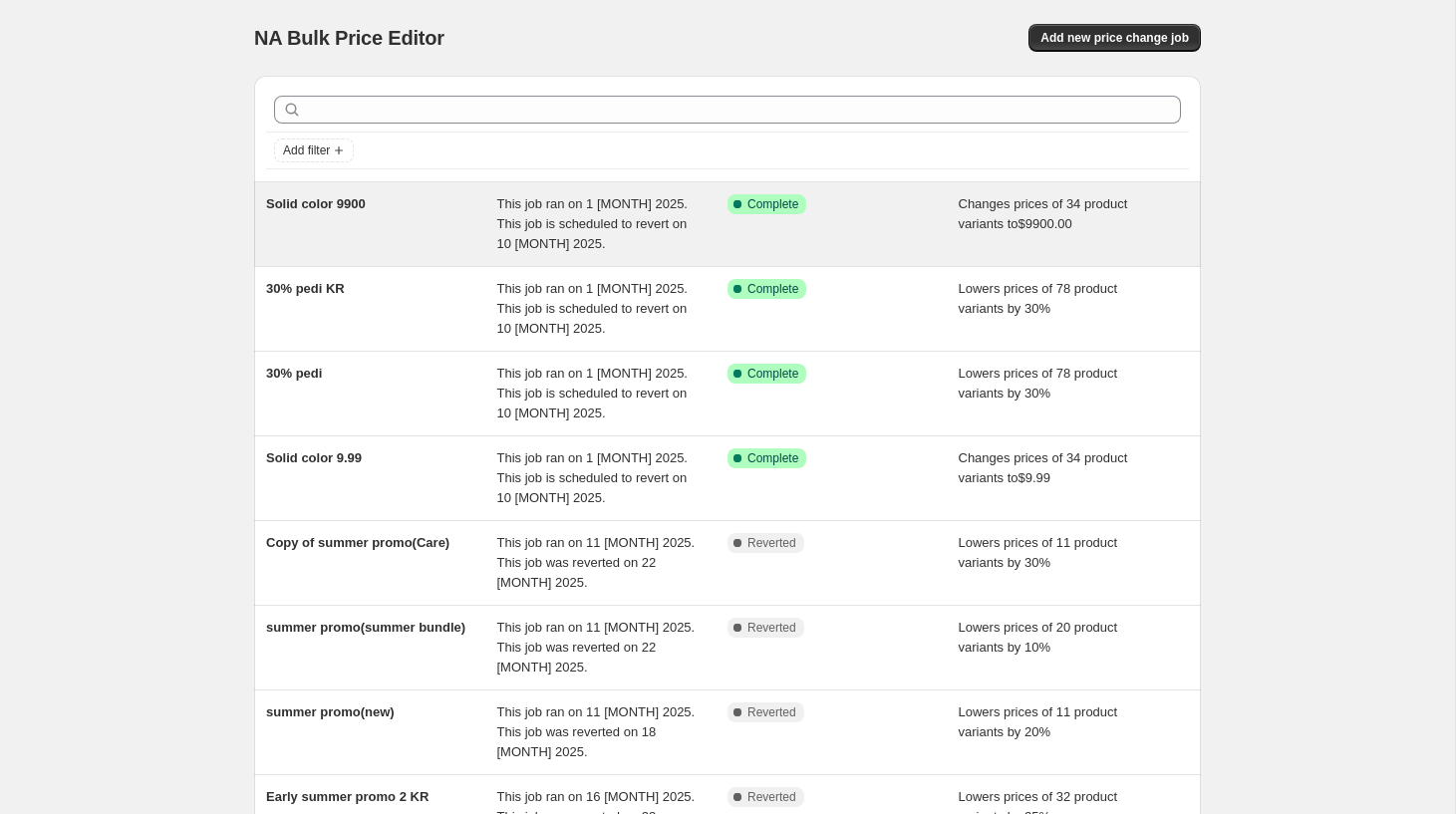 click on "This job ran on 1 [MONTH] 2025. This job is scheduled to revert on 10 [MONTH] 2025." at bounding box center (592, 223) 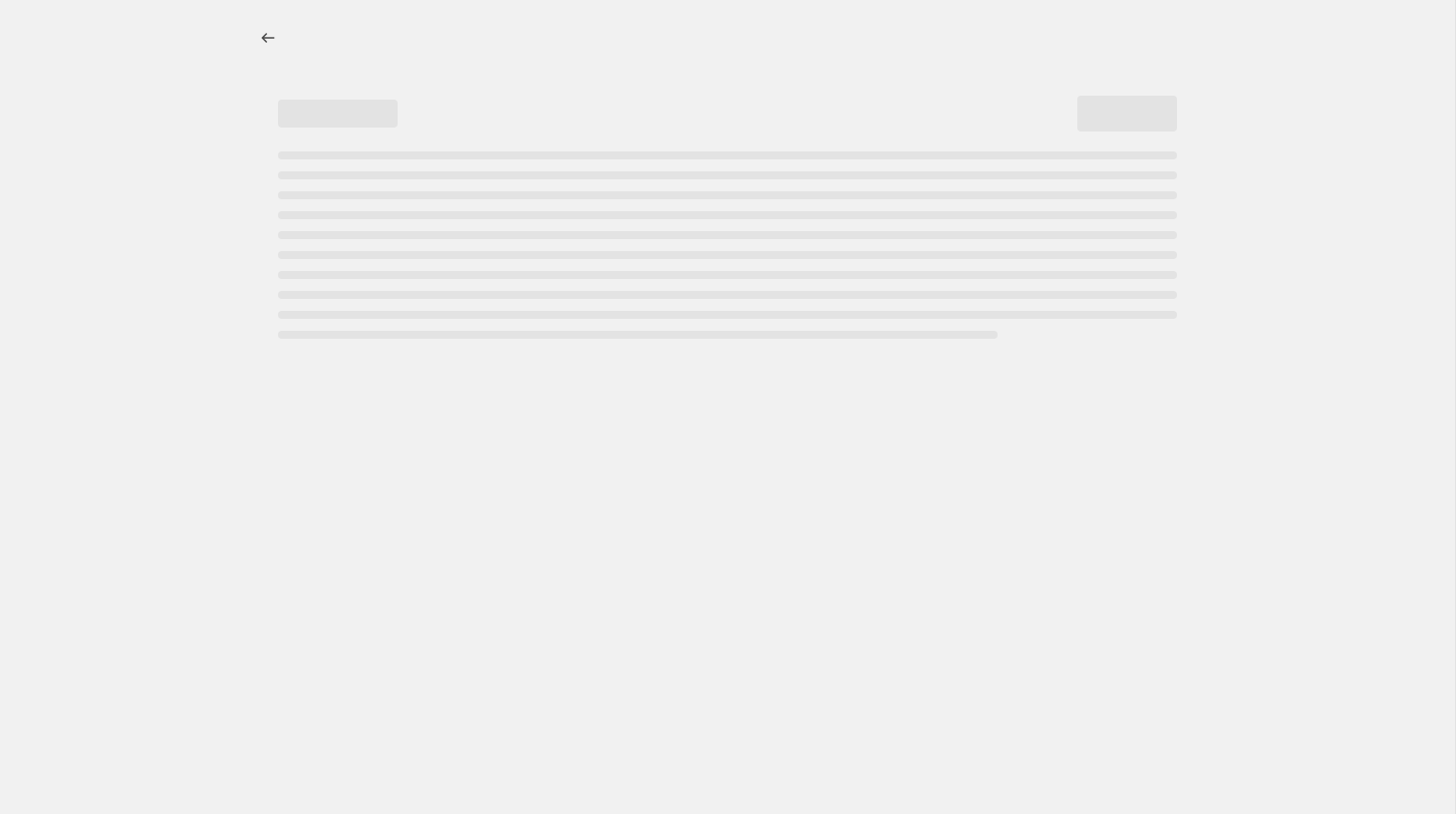 select on "collection" 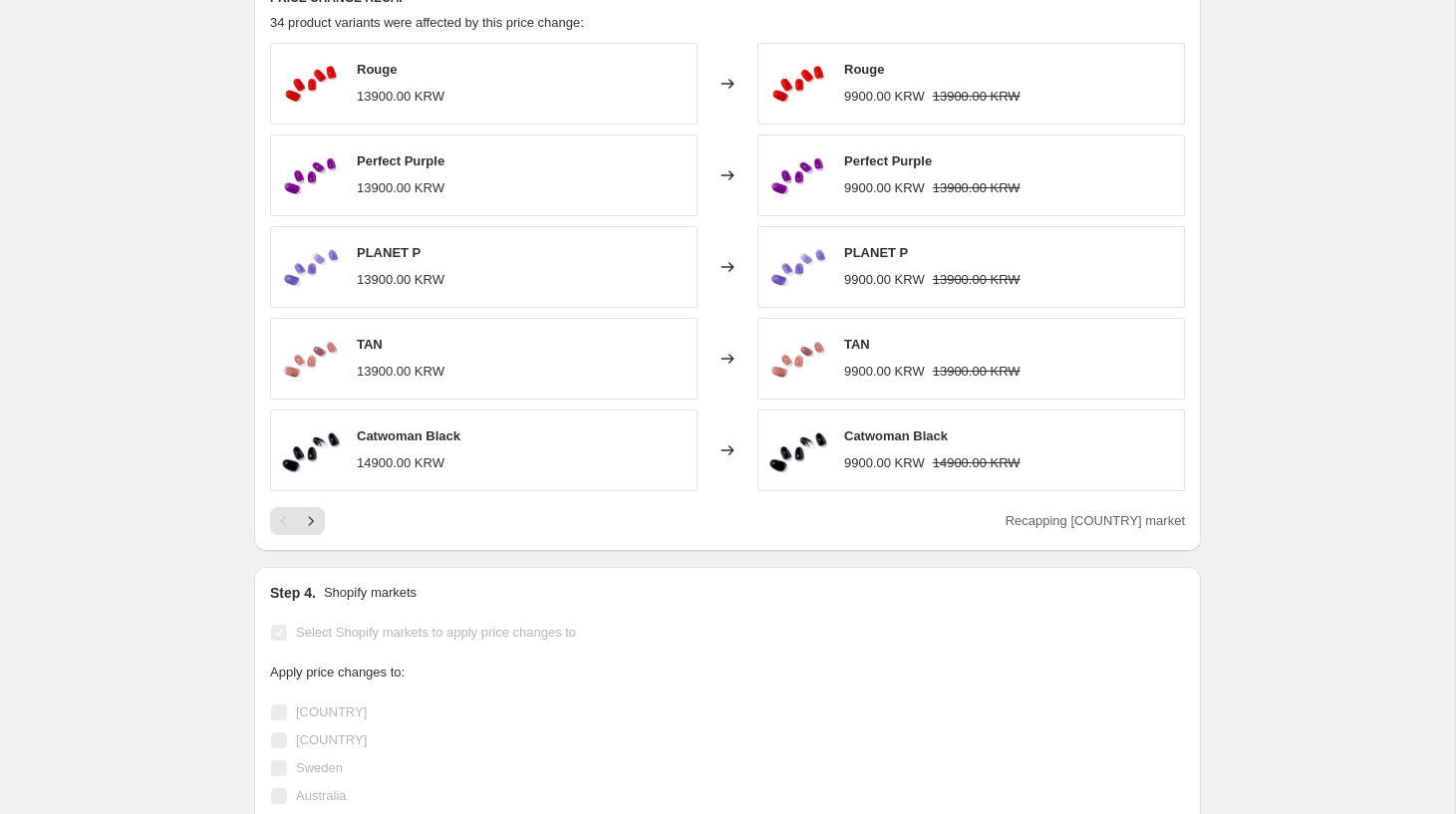scroll, scrollTop: 1384, scrollLeft: 0, axis: vertical 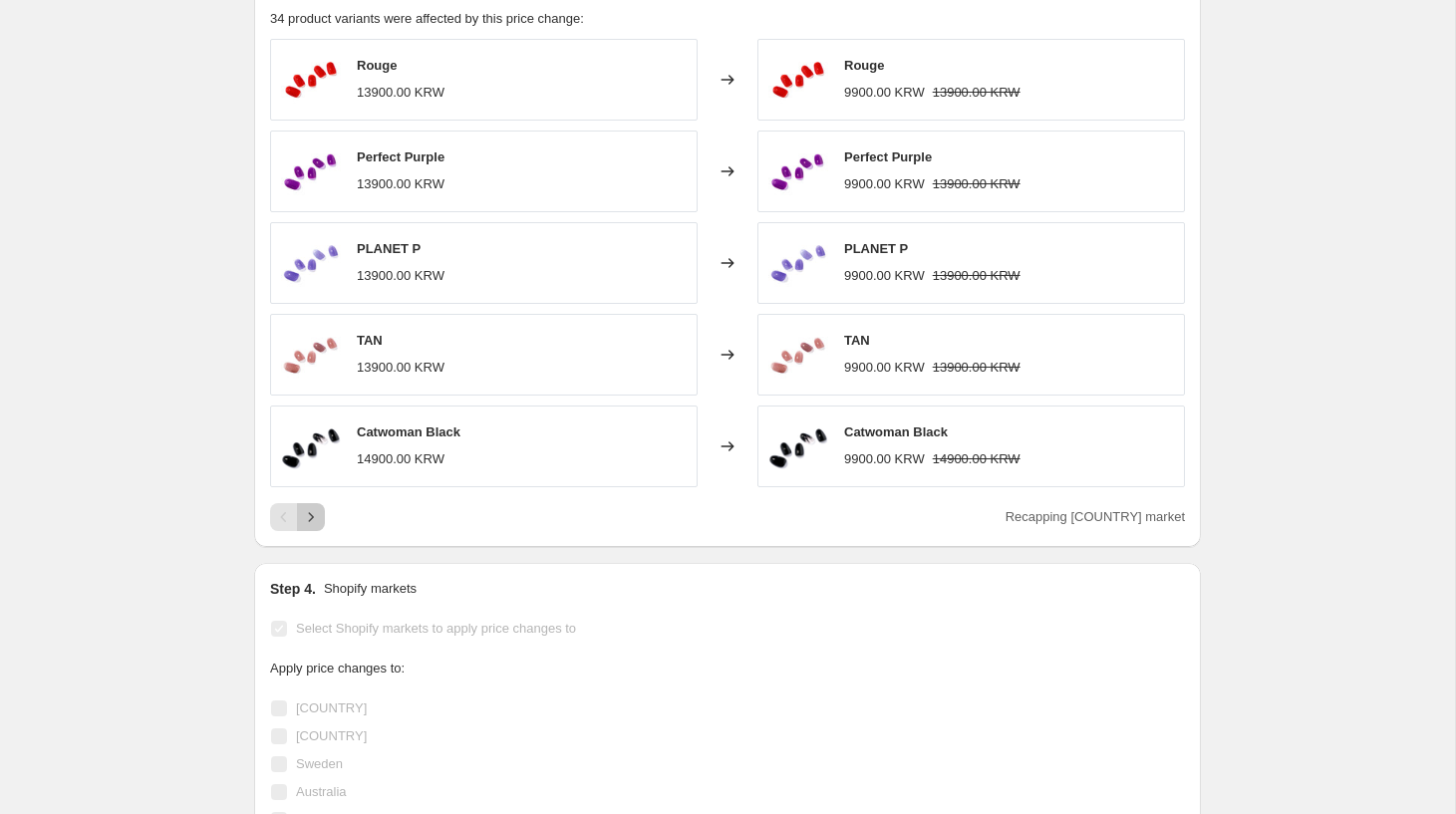 click 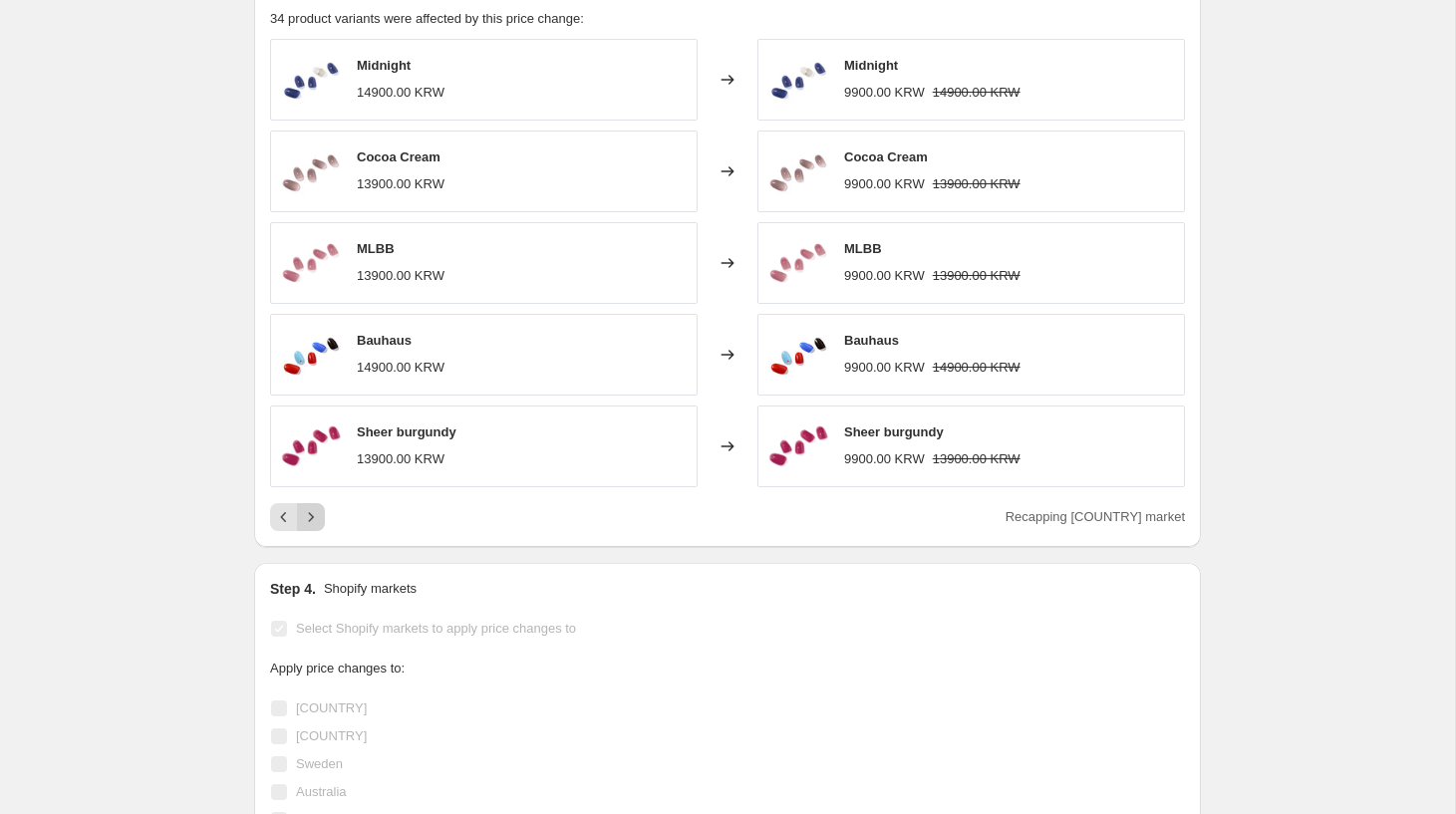 click 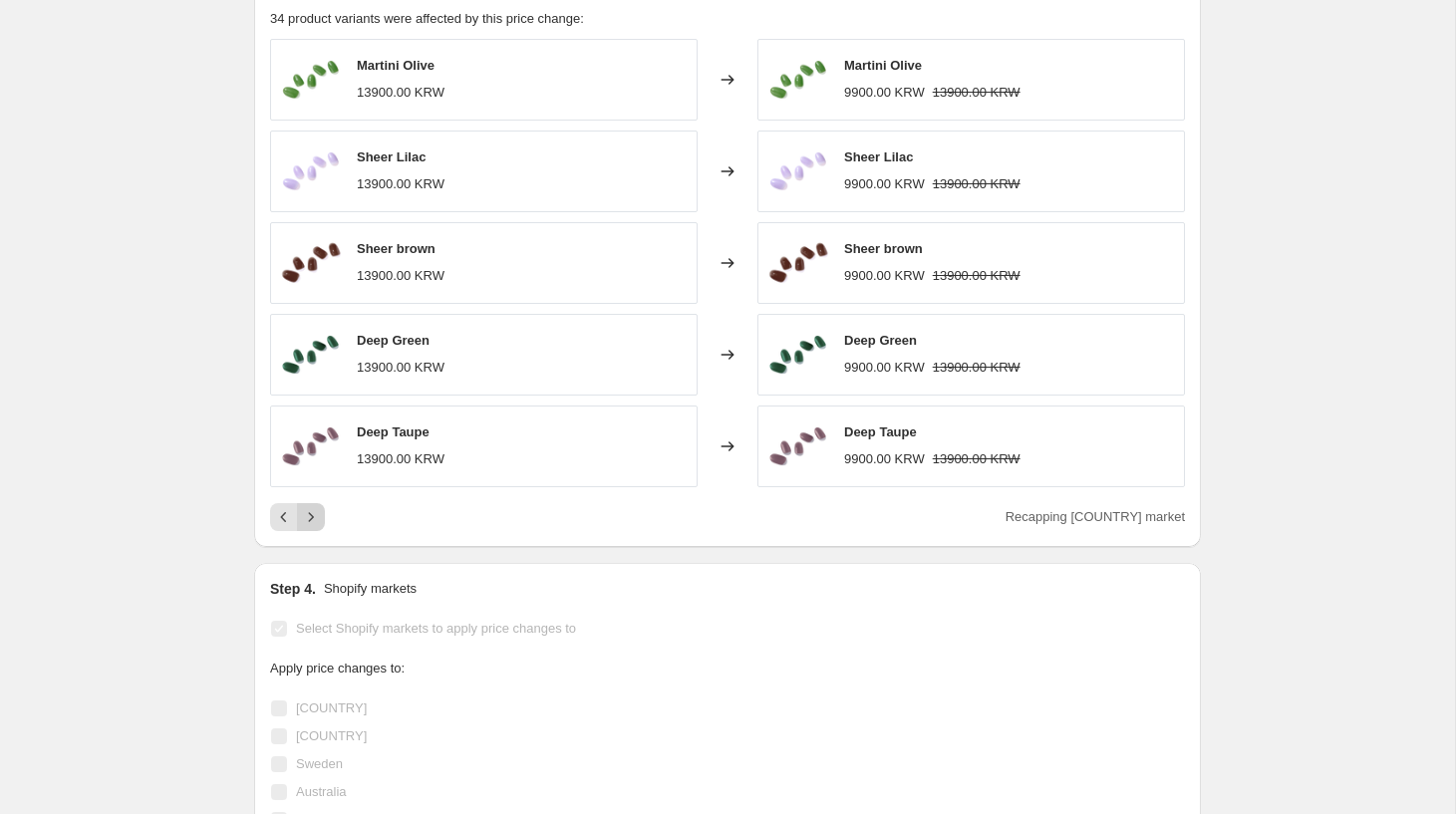 click 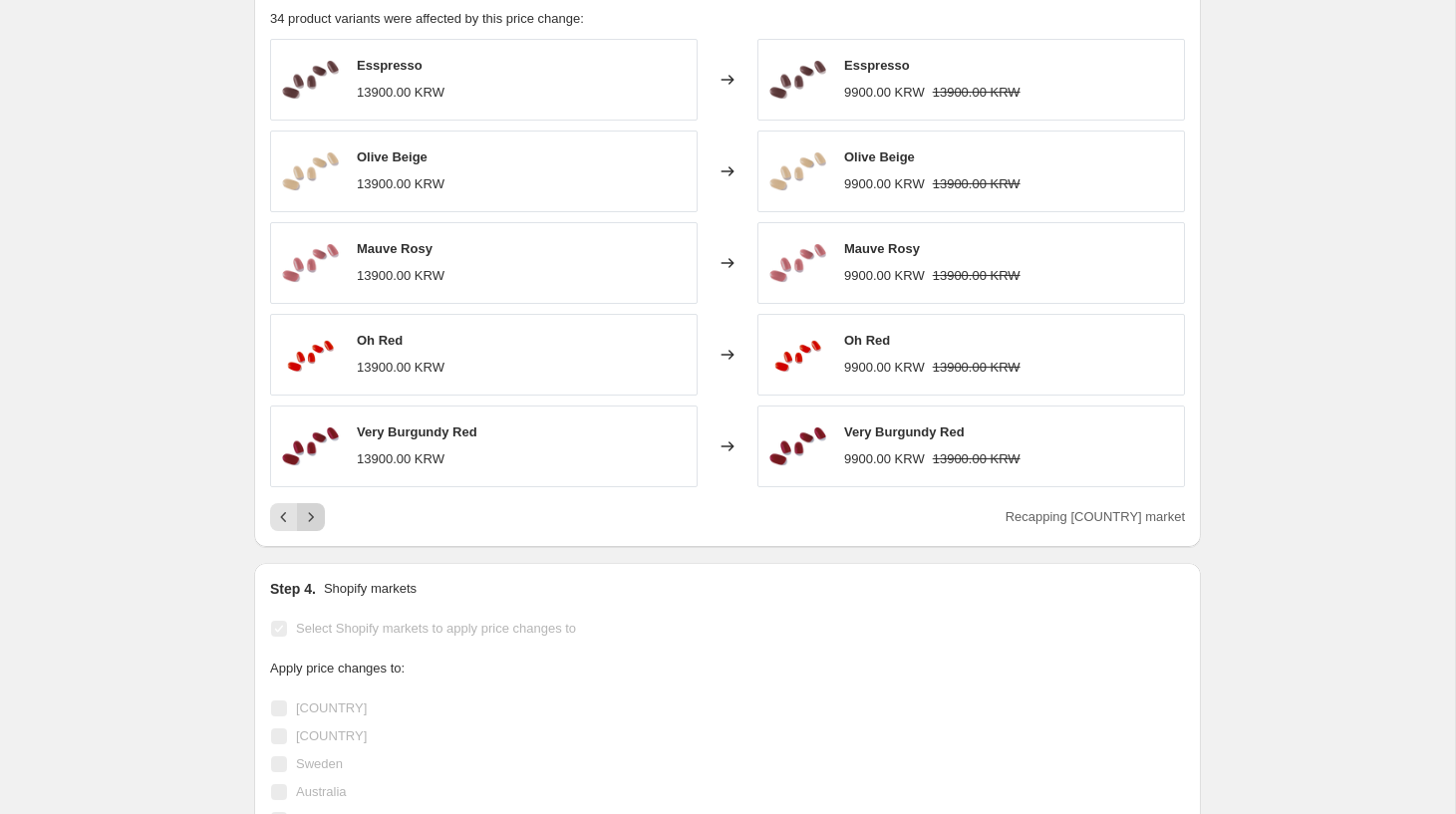 click 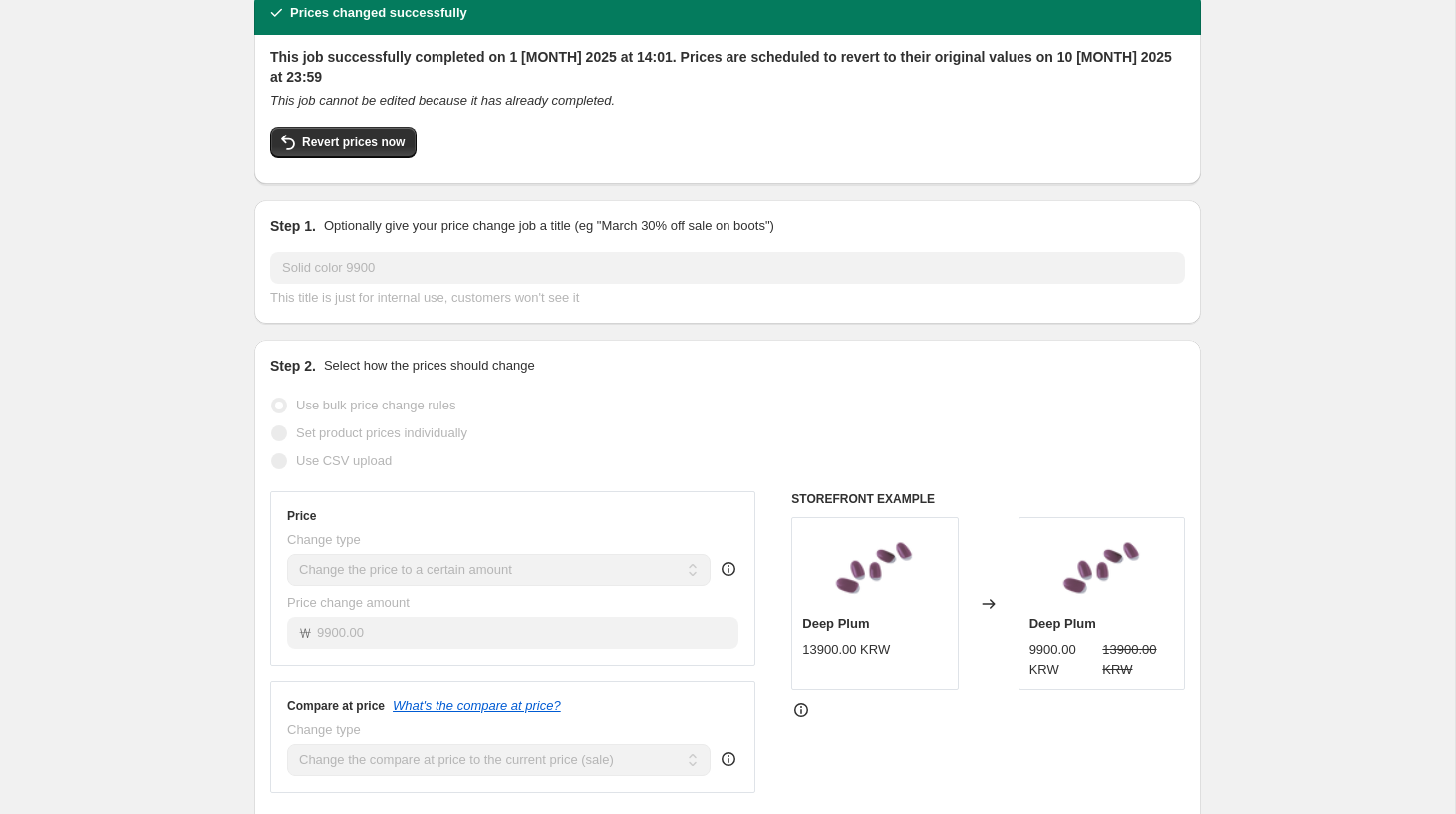 scroll, scrollTop: 0, scrollLeft: 0, axis: both 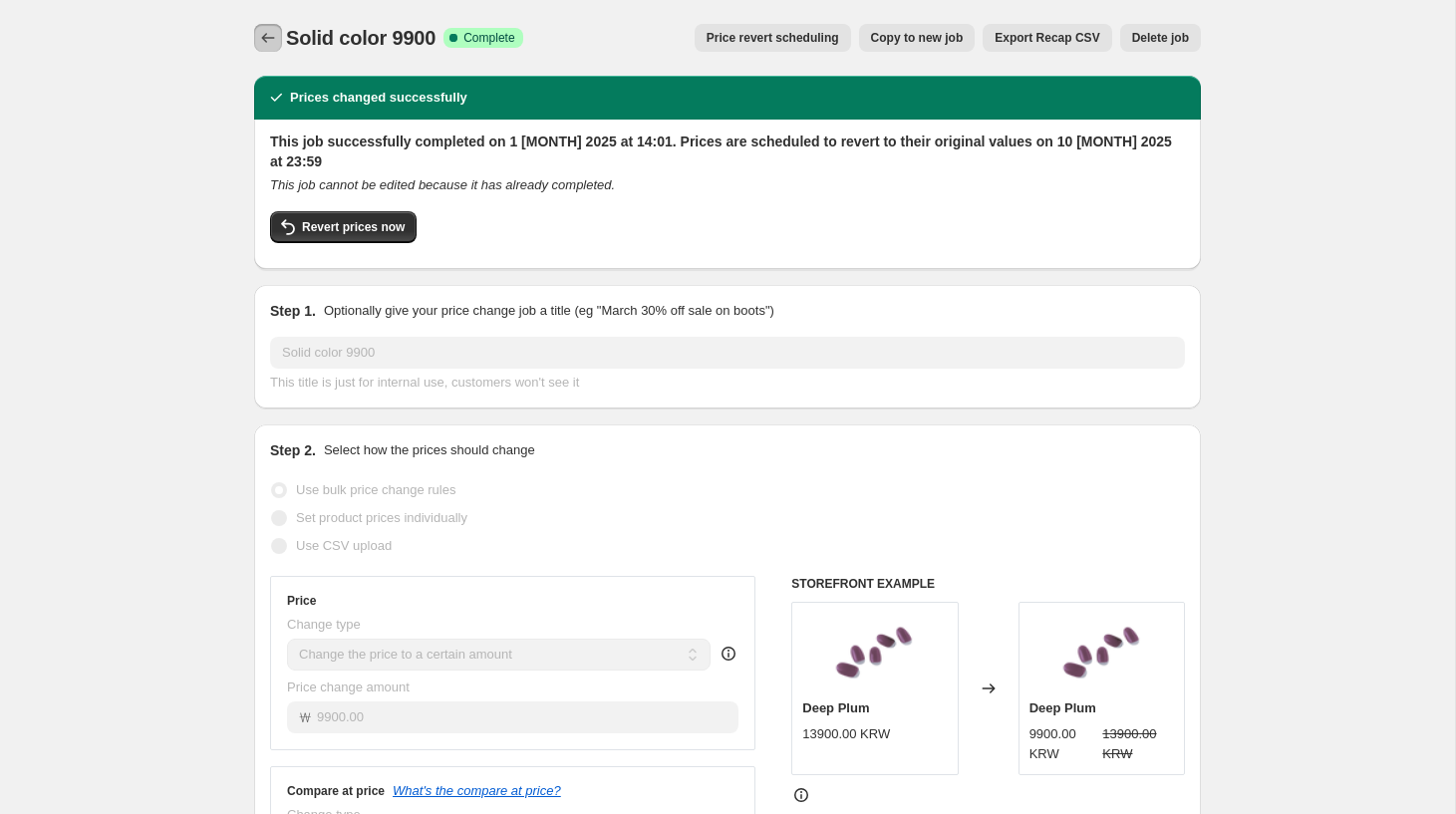 click 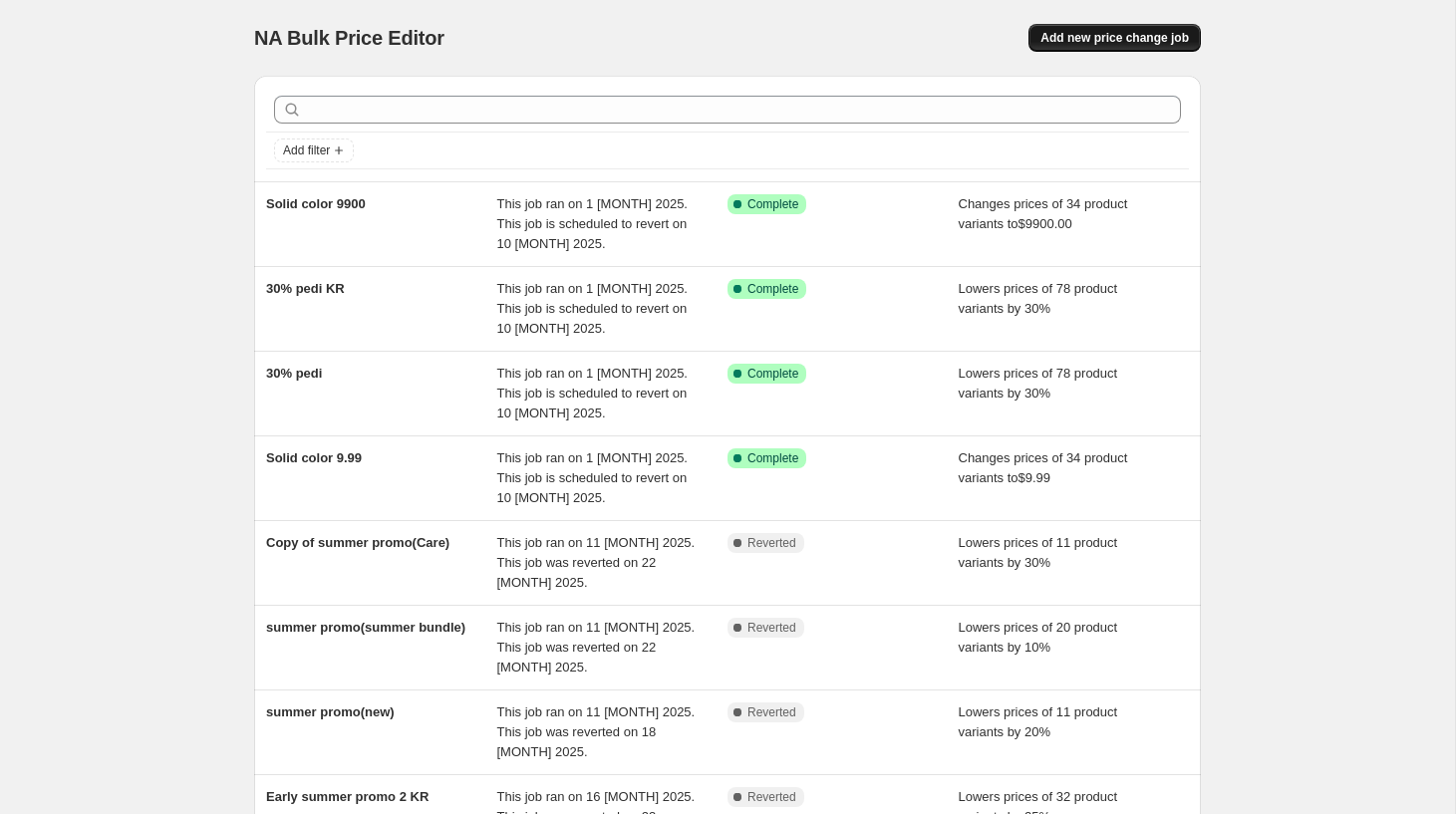 click on "Add new price change job" at bounding box center [1114, 38] 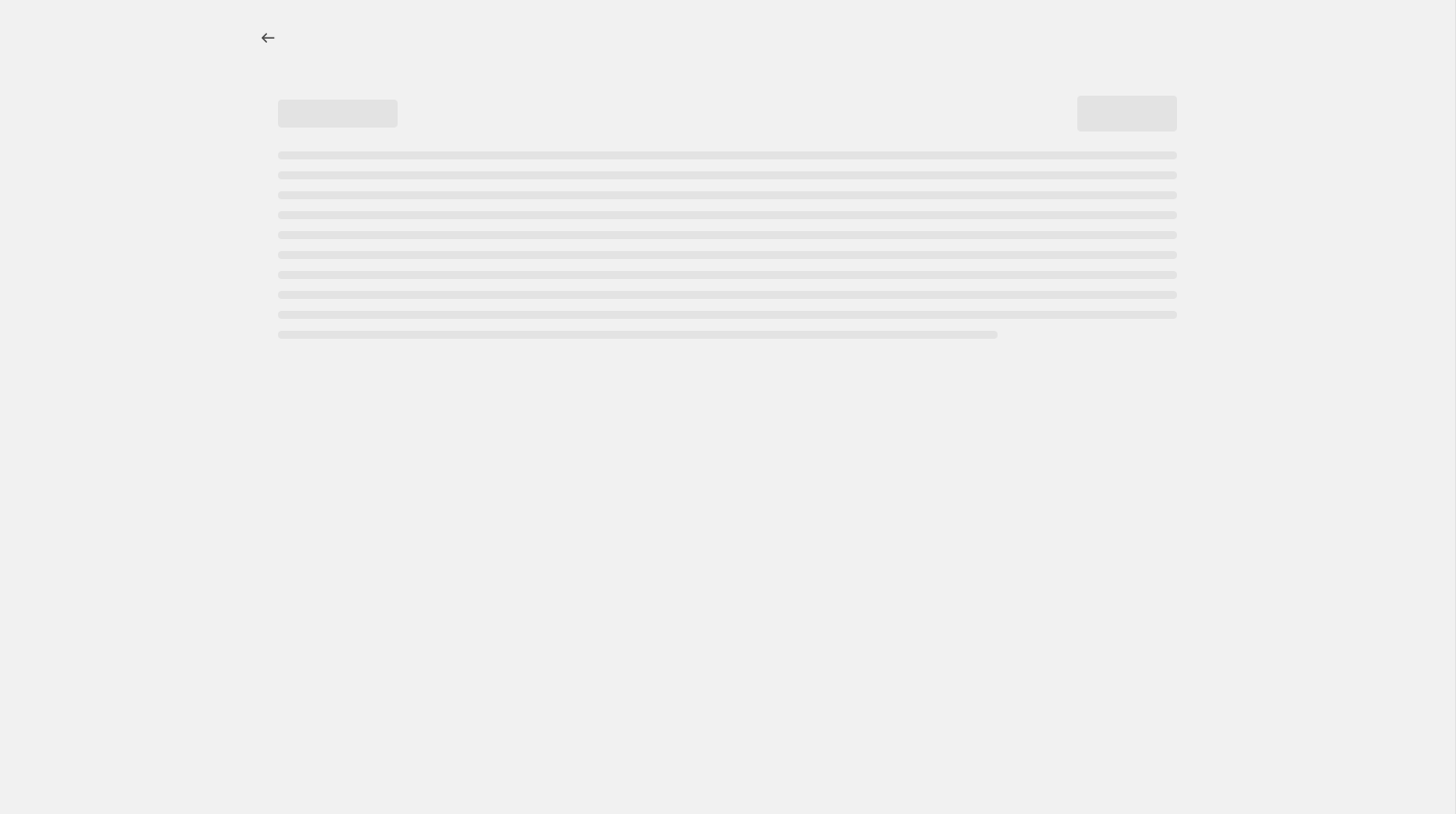 select on "percentage" 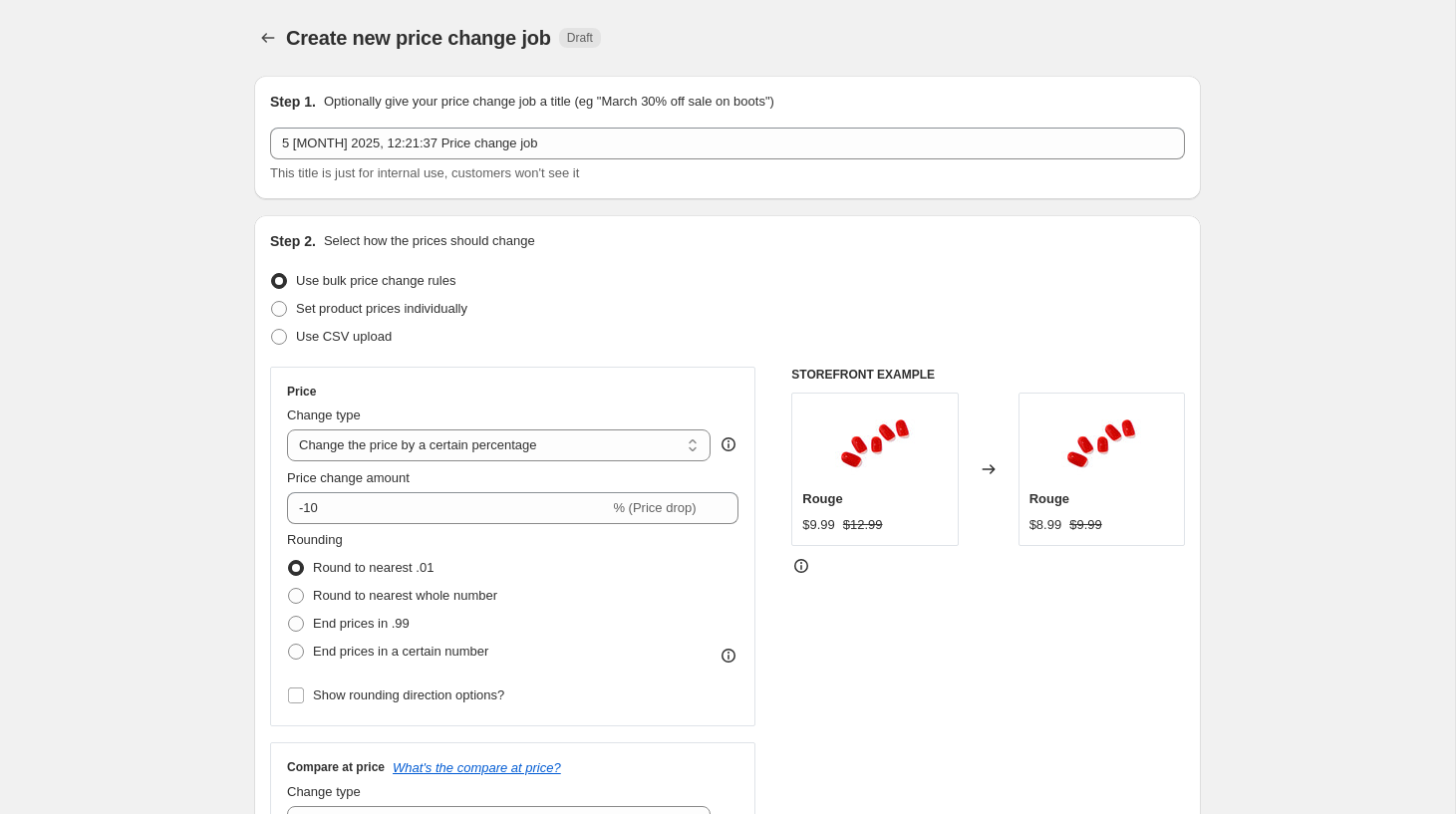 click on "Create new price change job. This page is ready Create new price change job Draft" at bounding box center (728, 38) 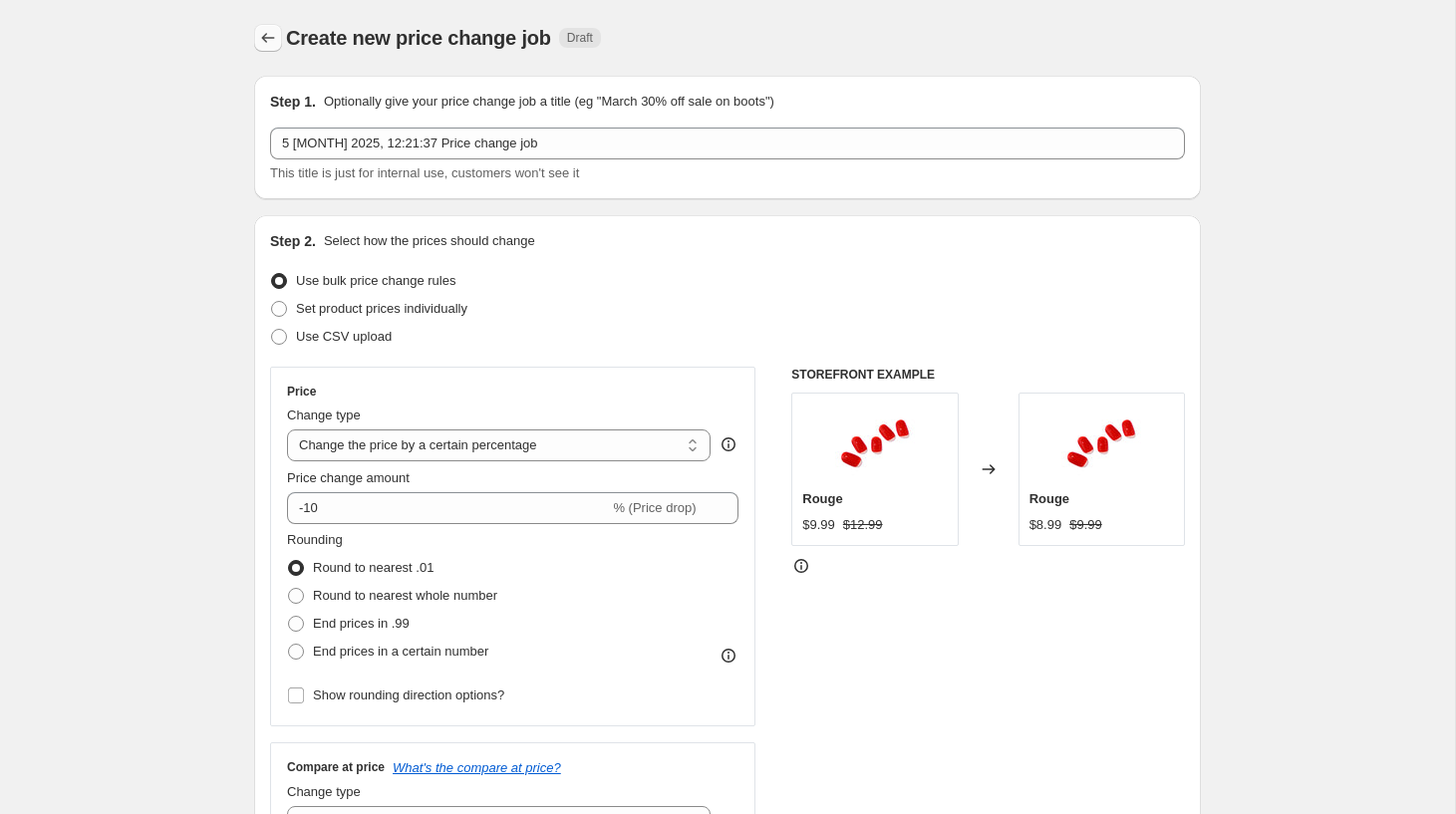 click at bounding box center [268, 38] 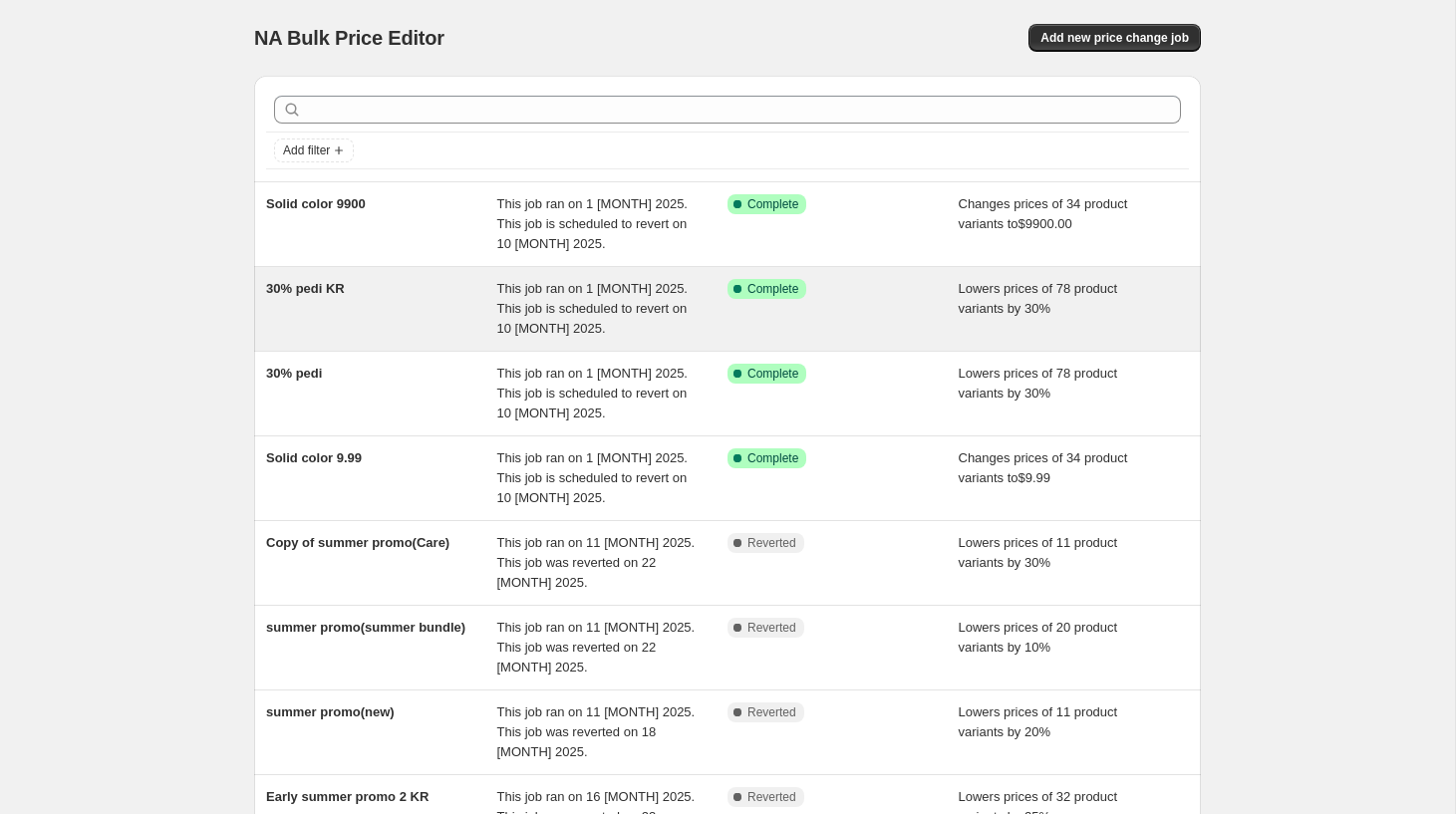 click on "Lowers prices of 78 product variants by 30%" at bounding box center (1074, 309) 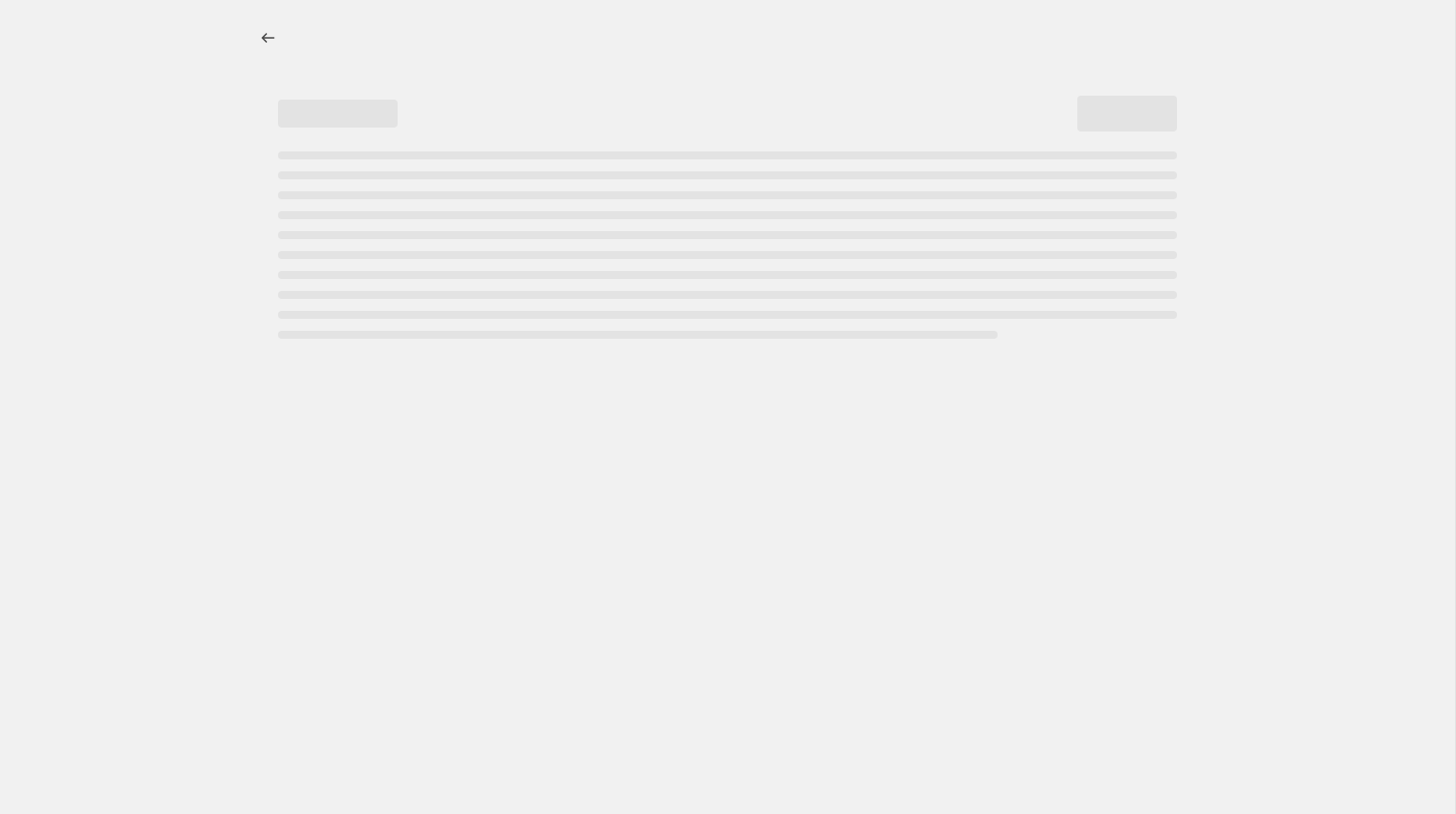 select on "percentage" 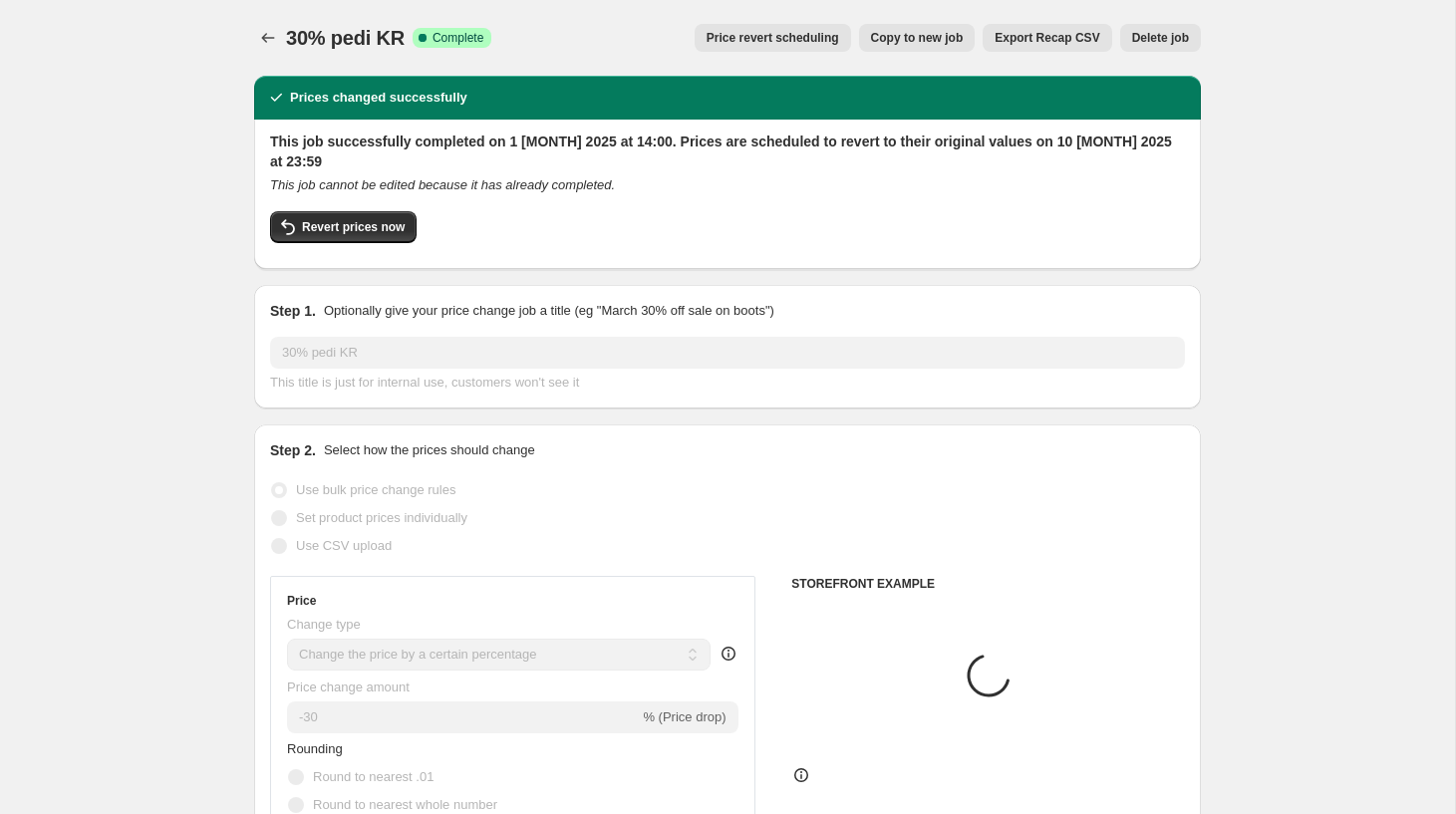 click on "Copy to new job" at bounding box center (917, 38) 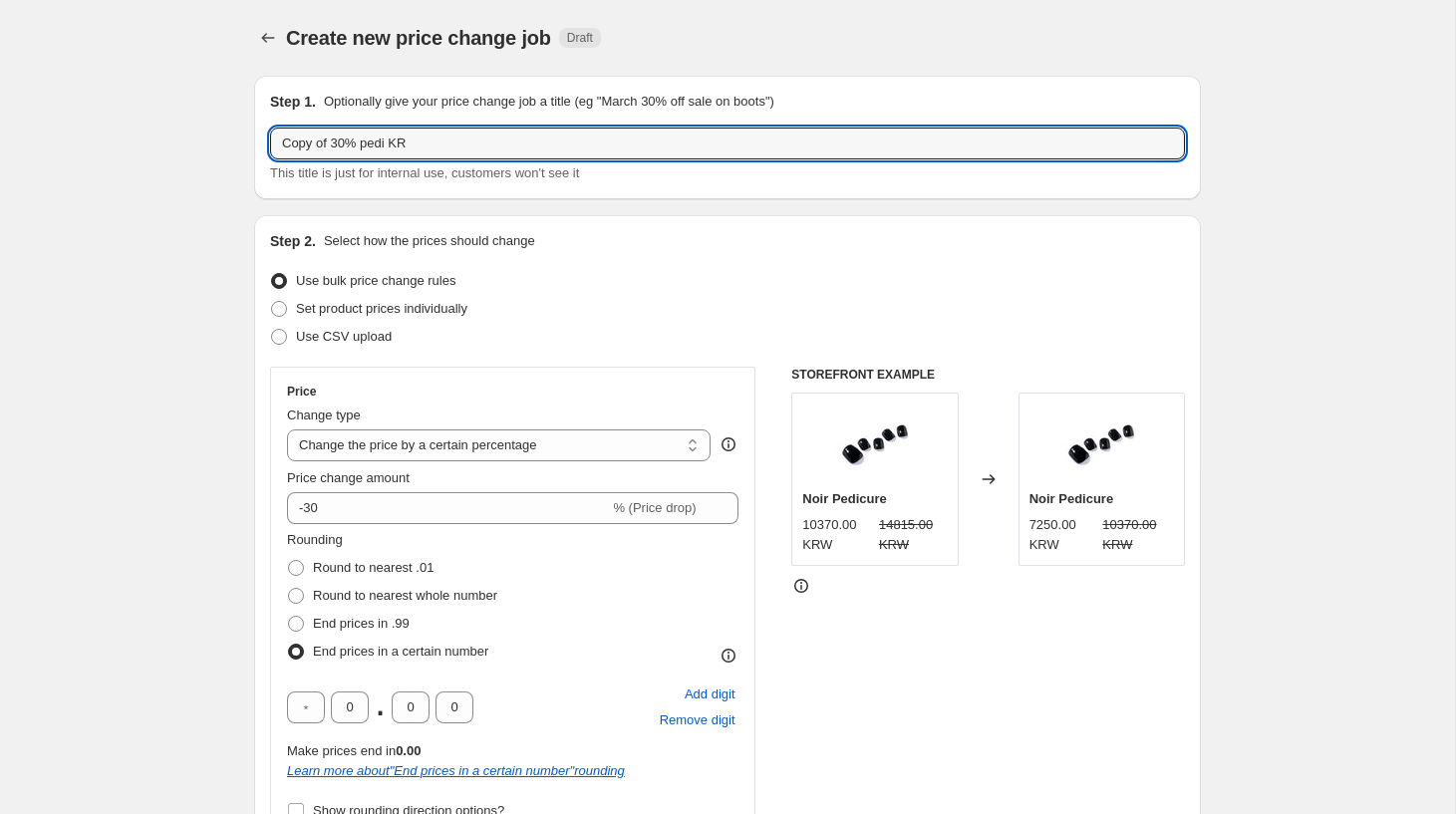 drag, startPoint x: 337, startPoint y: 142, endPoint x: 237, endPoint y: 135, distance: 100.2447 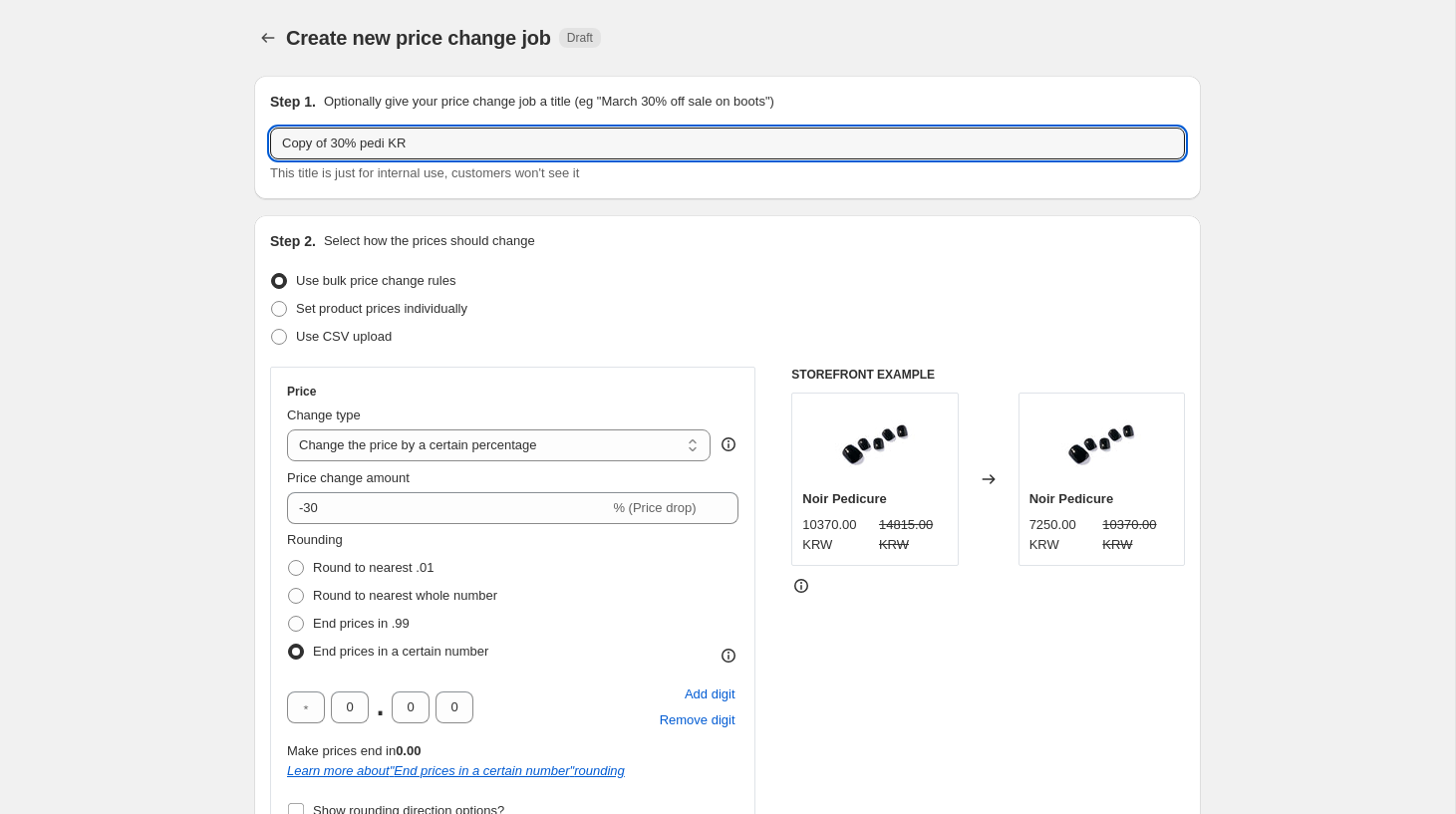 click on "Changes prices of 34 product variants to Use bulk price change rules Set product prices individually Use CSV upload Price Change type Change the price to a certain amount Change the price by a certain amount Change the price by a certain percentage Change the price to the current compare at price (price before sale) Change the price by a certain amount relative to the compare at price Change the price by a certain percentage relative to the compare at price Don't change the price Change the price by a certain percentage relative to the cost per item Change price to certain cost margin Change the price by a certain percentage Price change amount -30 % (Price drop) Rounding Round to nearest .01 Round to nearest whole number End prices in .99 End prices in a certain number 0 . 0 0 Add digit Remove digit Make prices end in 0.00 " " rounding" at bounding box center [720, 1689] 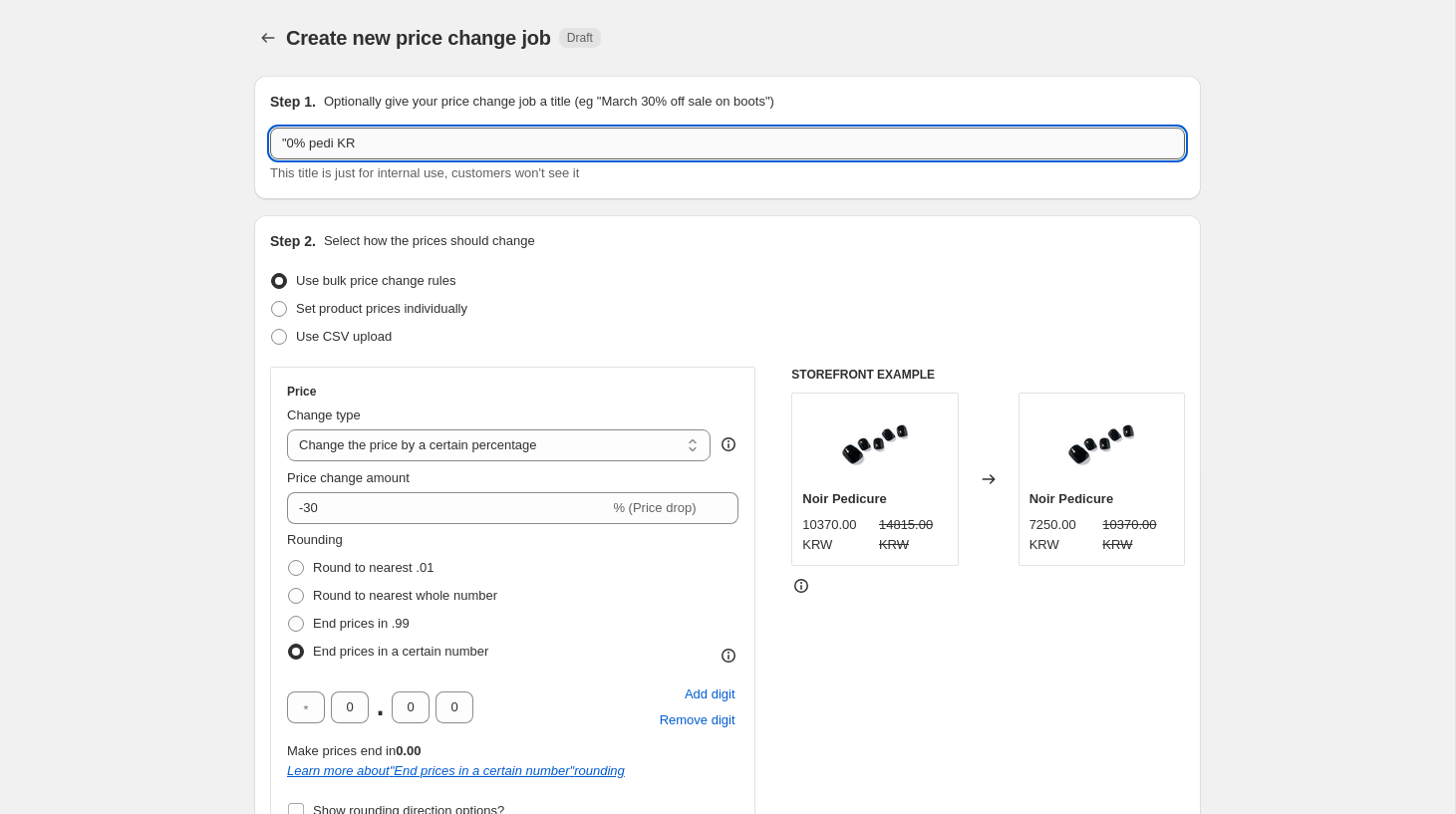 click on ""0% pedi KR" at bounding box center (728, 143) 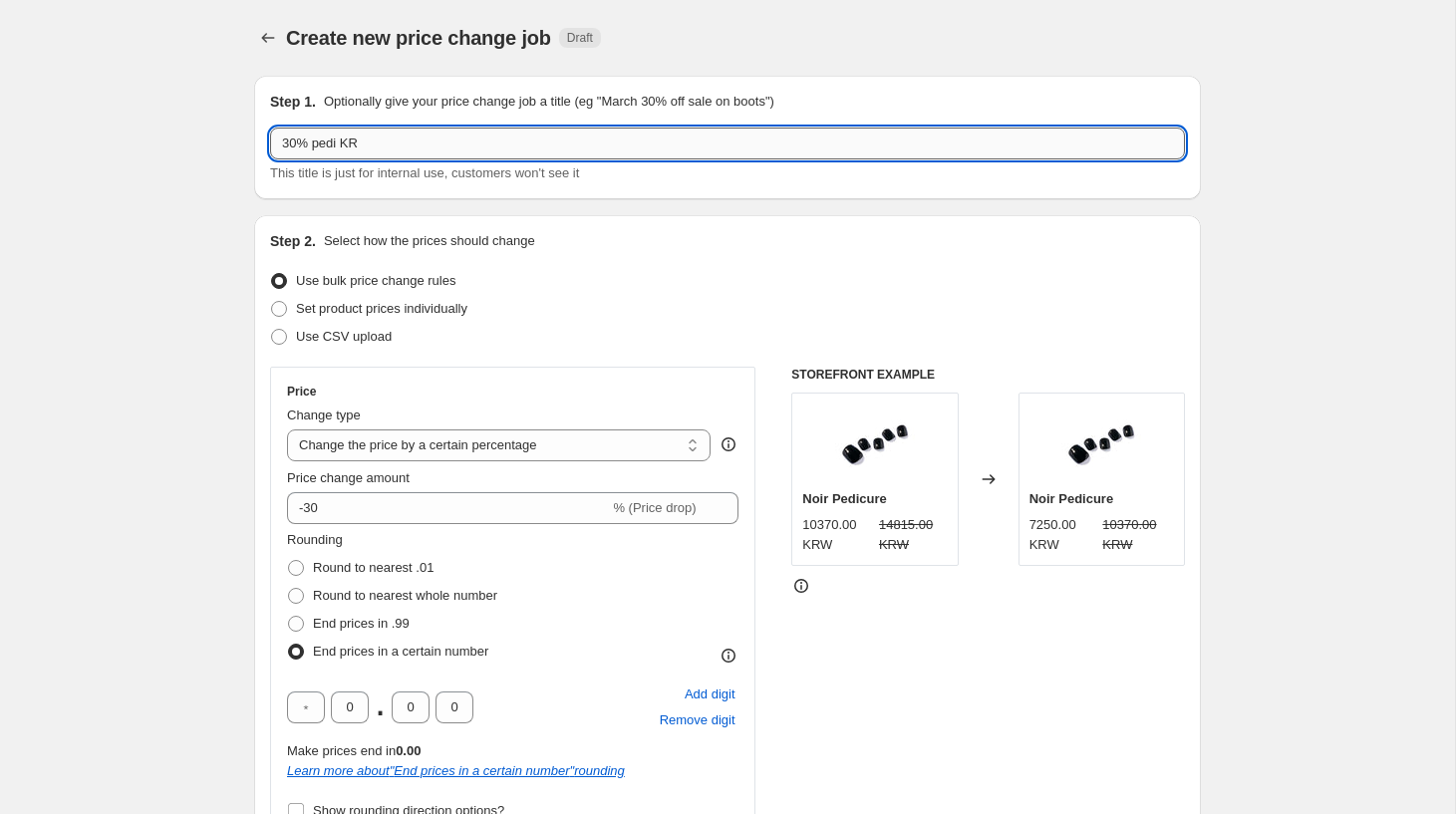 click on "30% pedi KR" at bounding box center (728, 143) 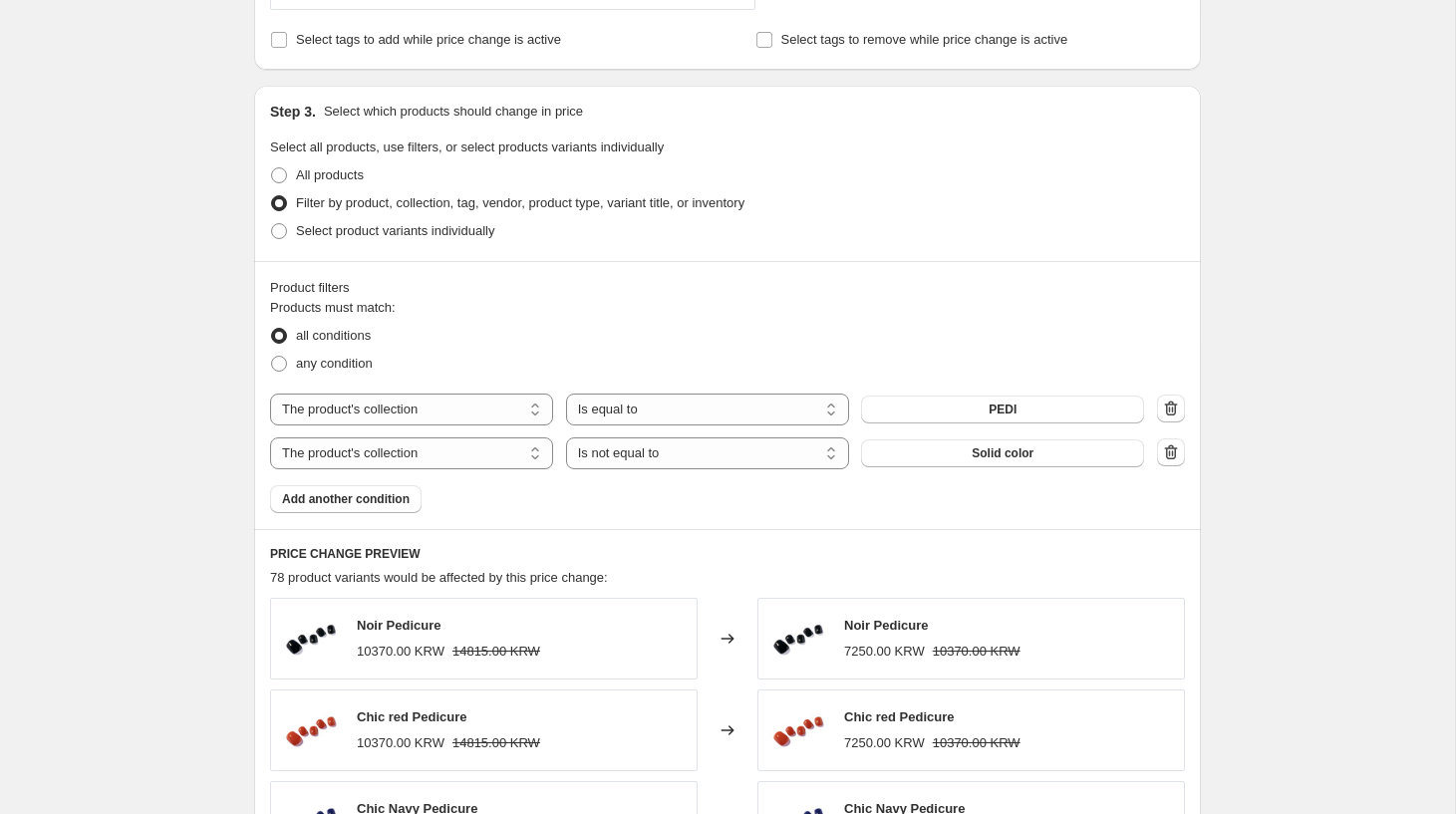 scroll, scrollTop: 962, scrollLeft: 0, axis: vertical 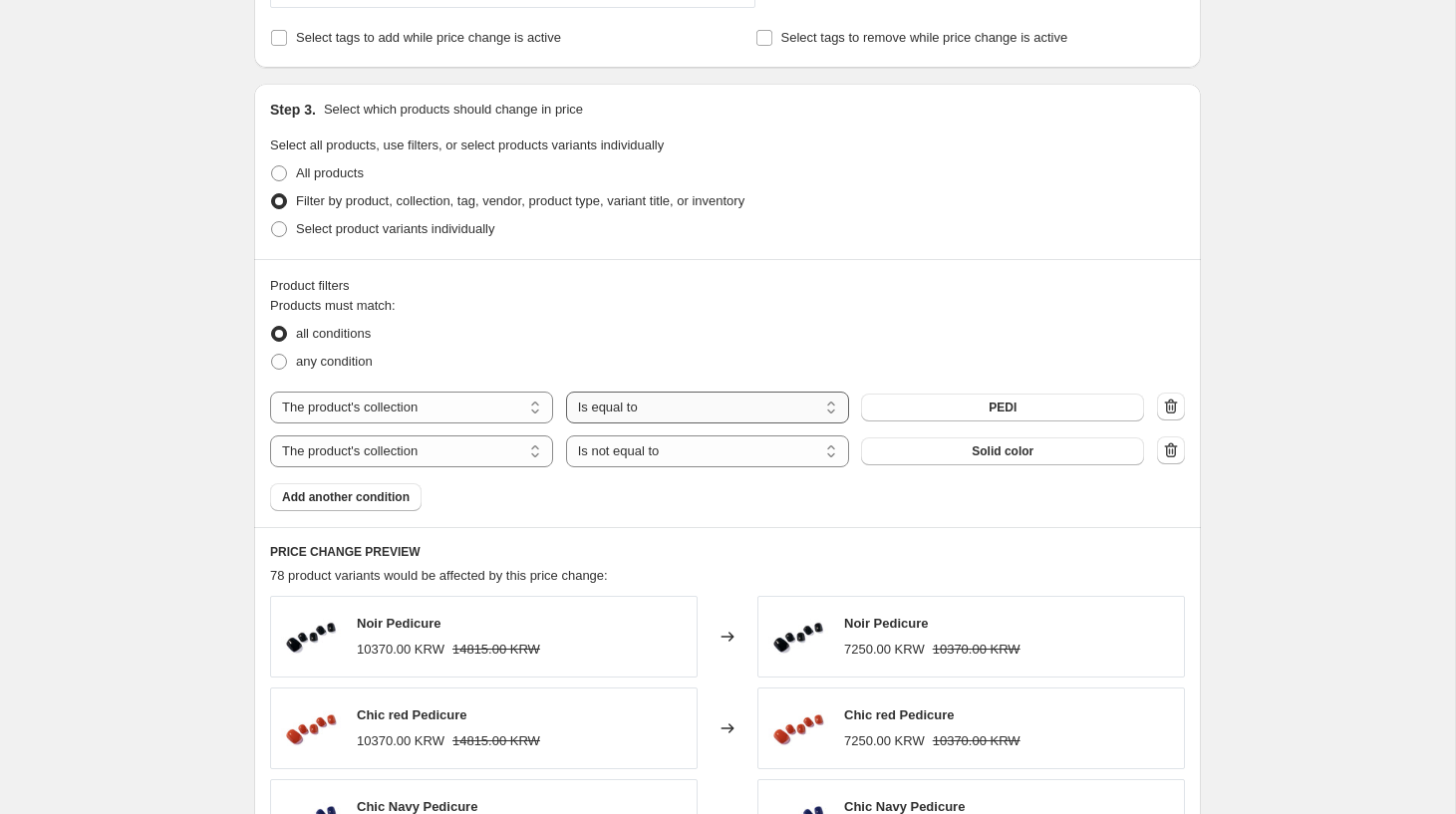 type on "30% Mani KR" 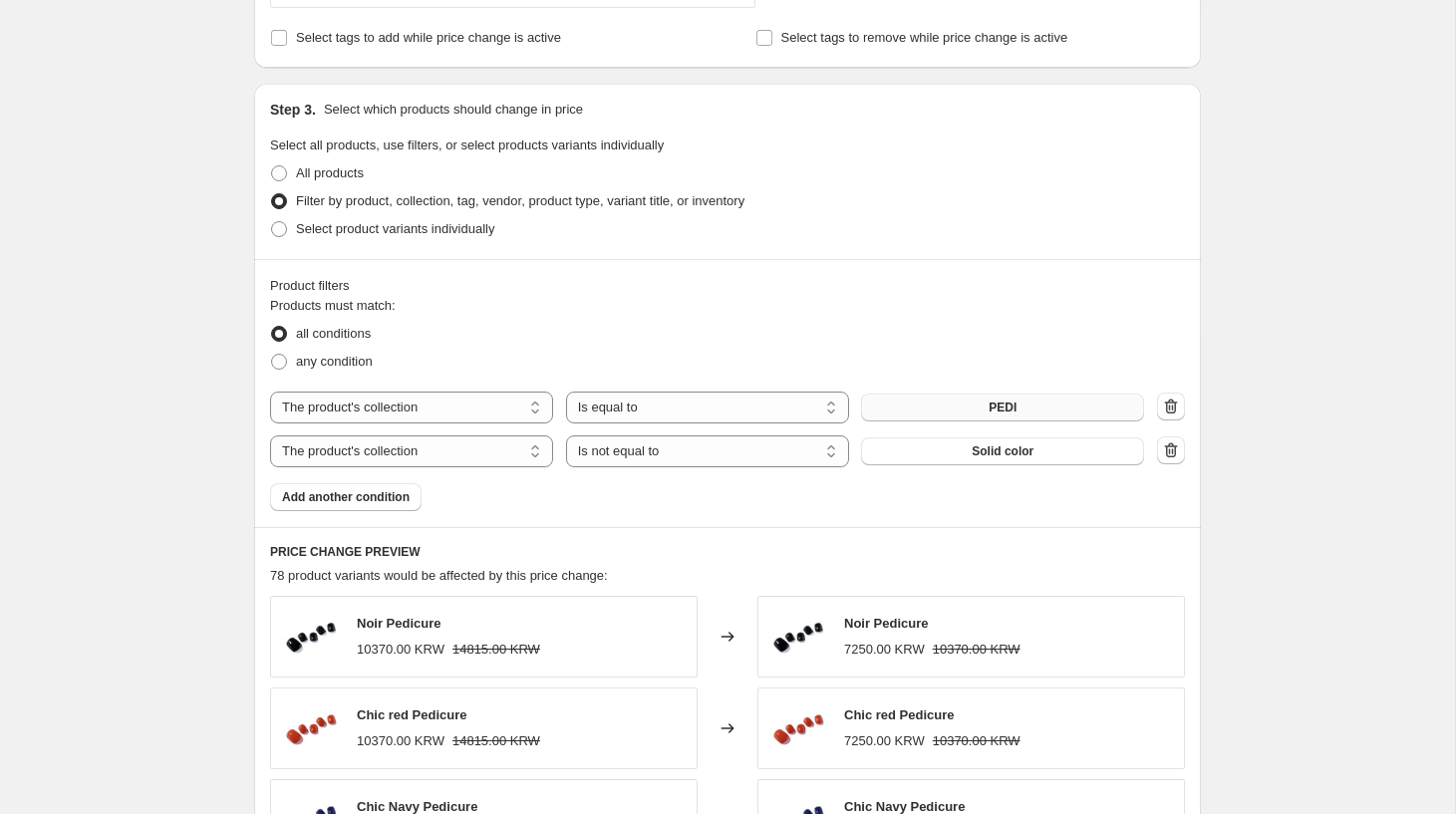 click on "PEDI" at bounding box center (1003, 407) 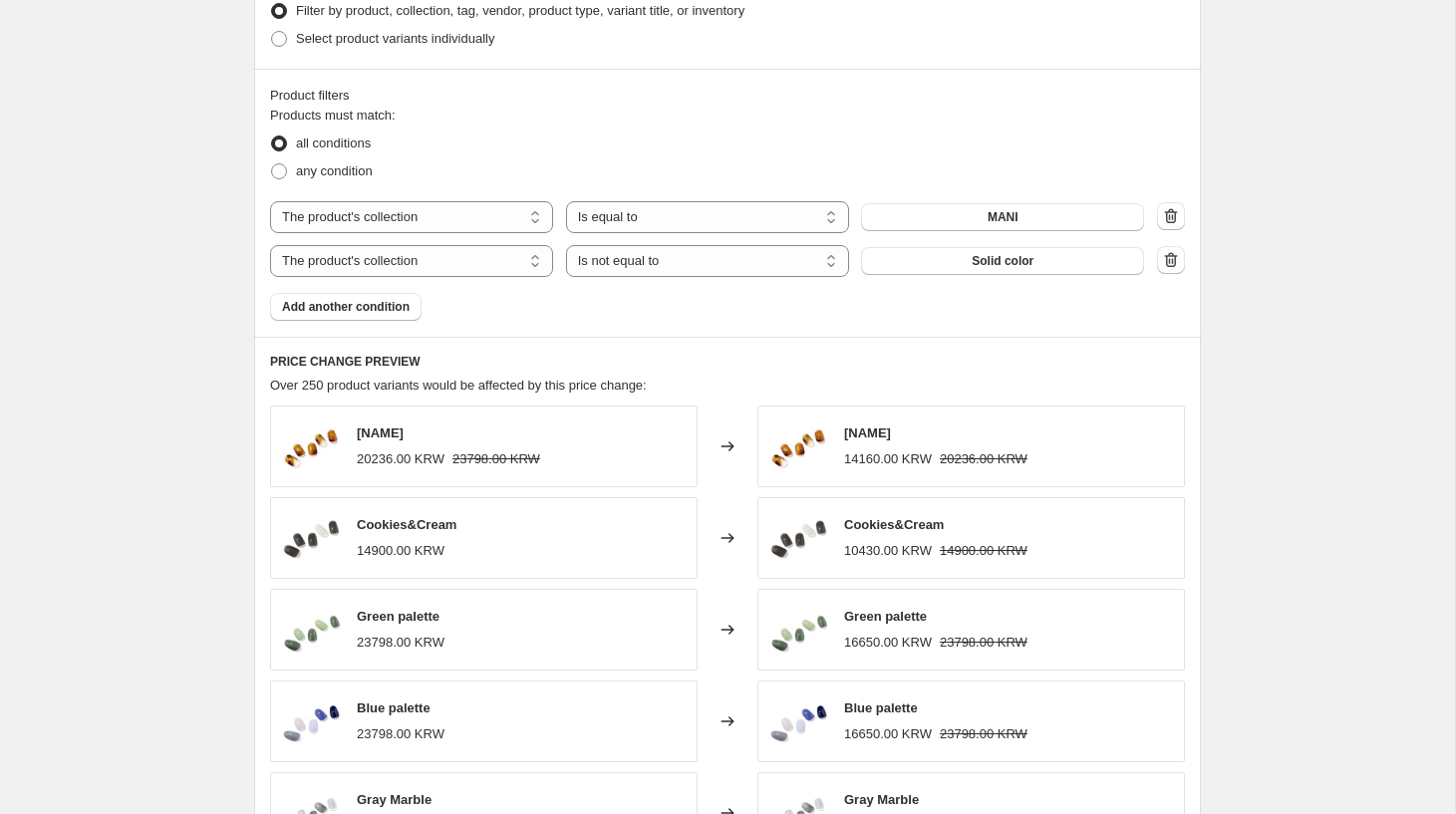 scroll, scrollTop: 1156, scrollLeft: 0, axis: vertical 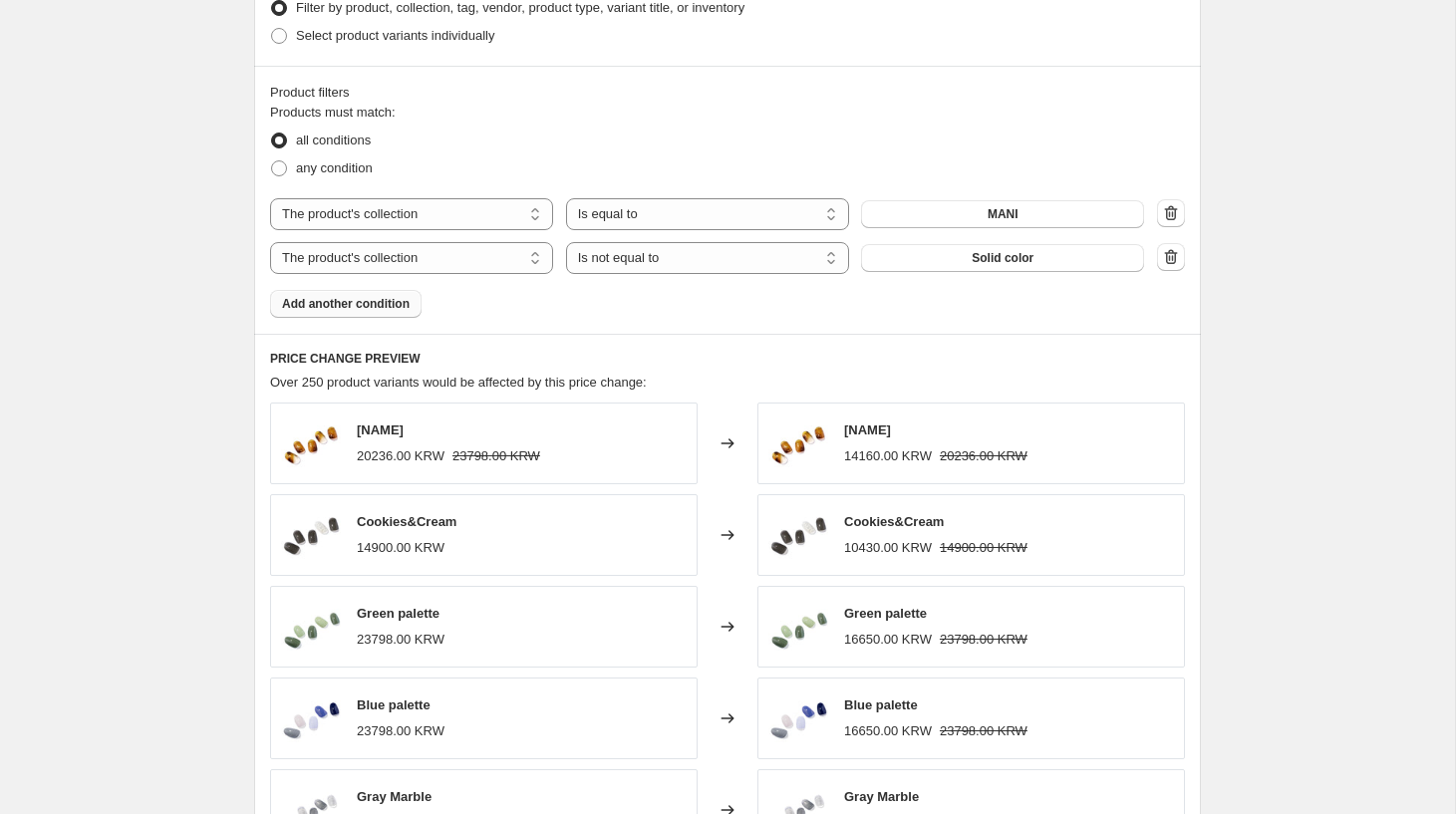 click on "Add another condition" at bounding box center [346, 304] 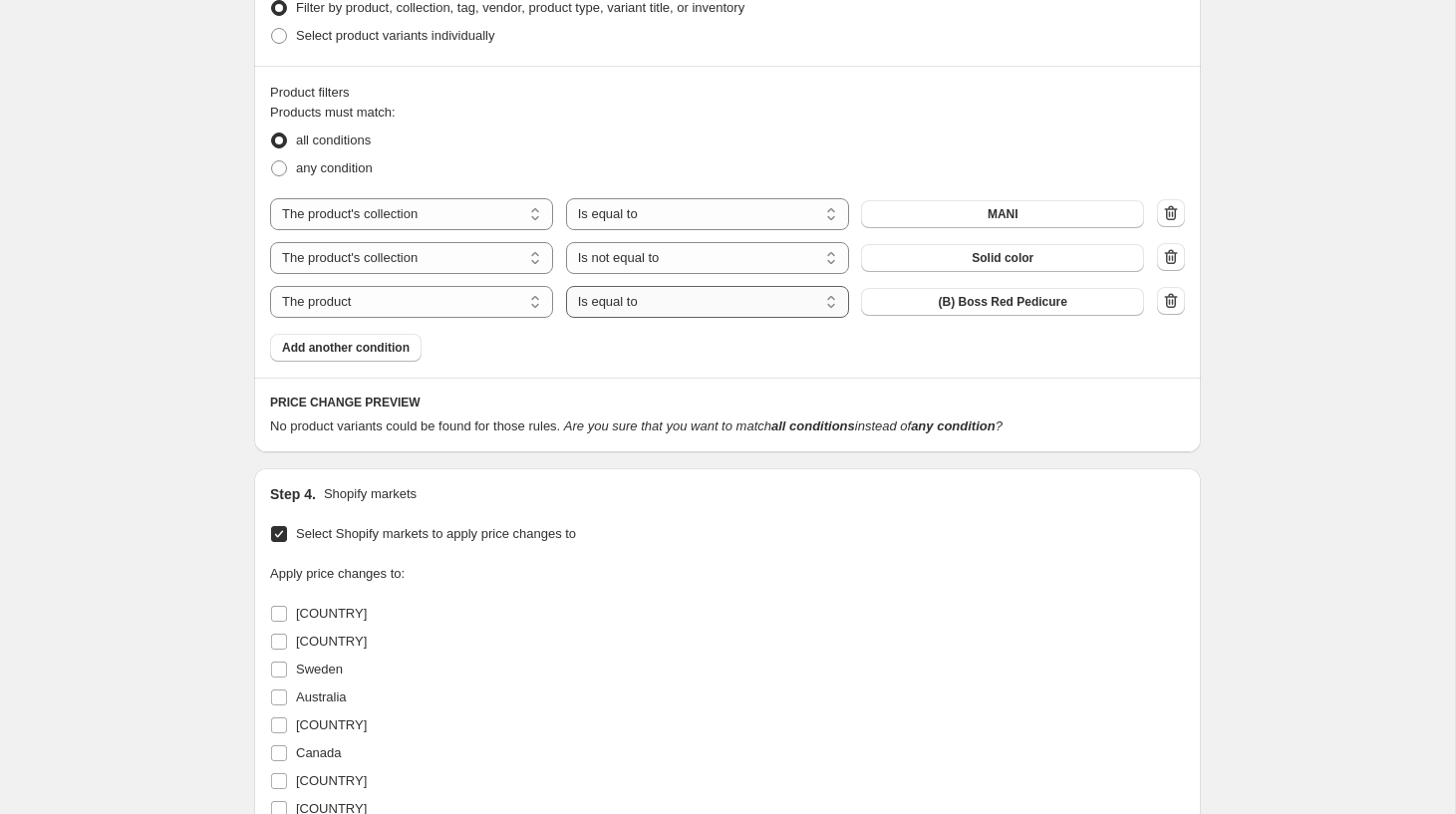 click on "Is equal to Is not equal to" at bounding box center (708, 302) 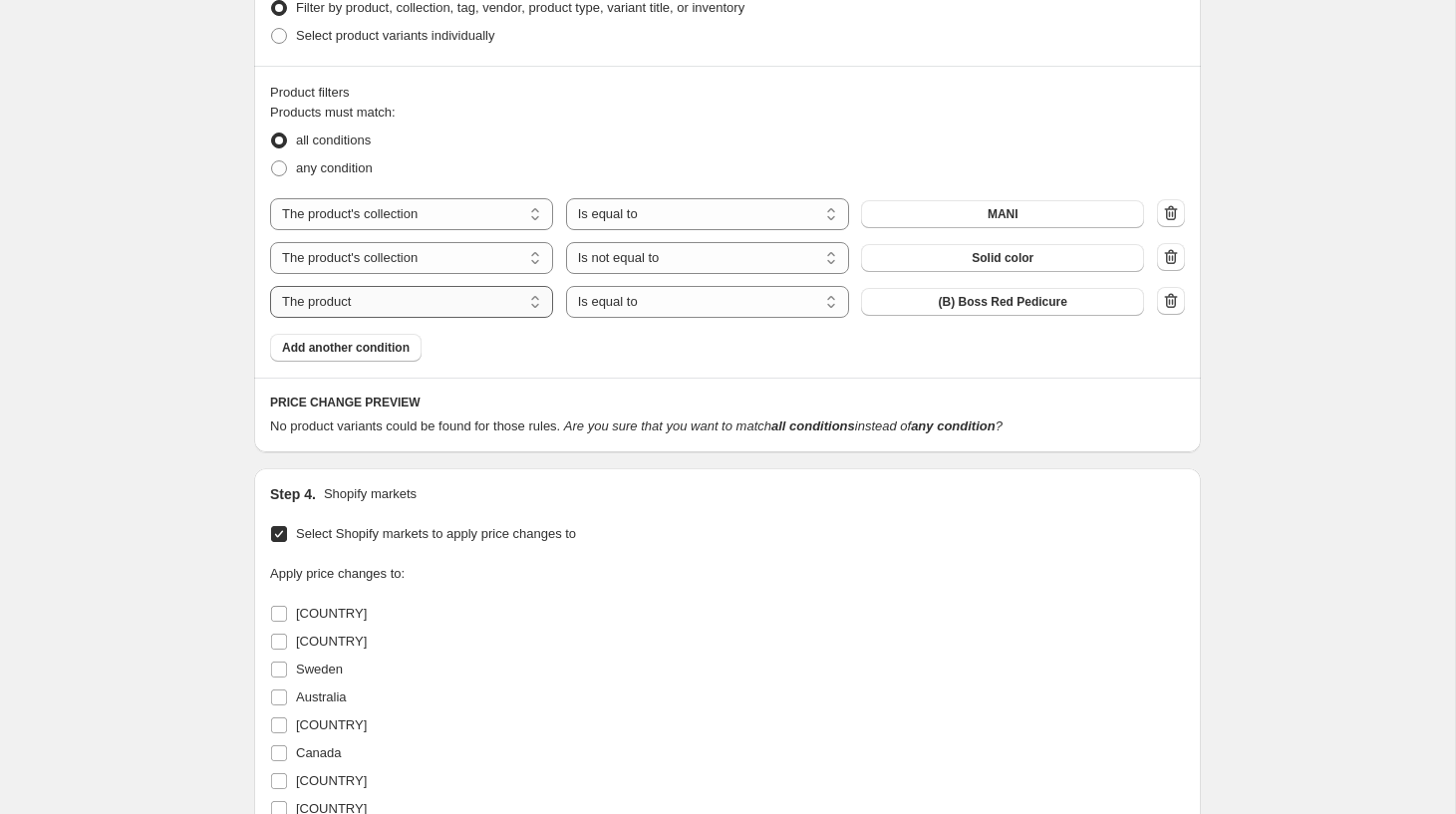 click on "The product The product's collection The product's tag The product's vendor The product's type The product's status The variant's title Inventory quantity" at bounding box center (412, 302) 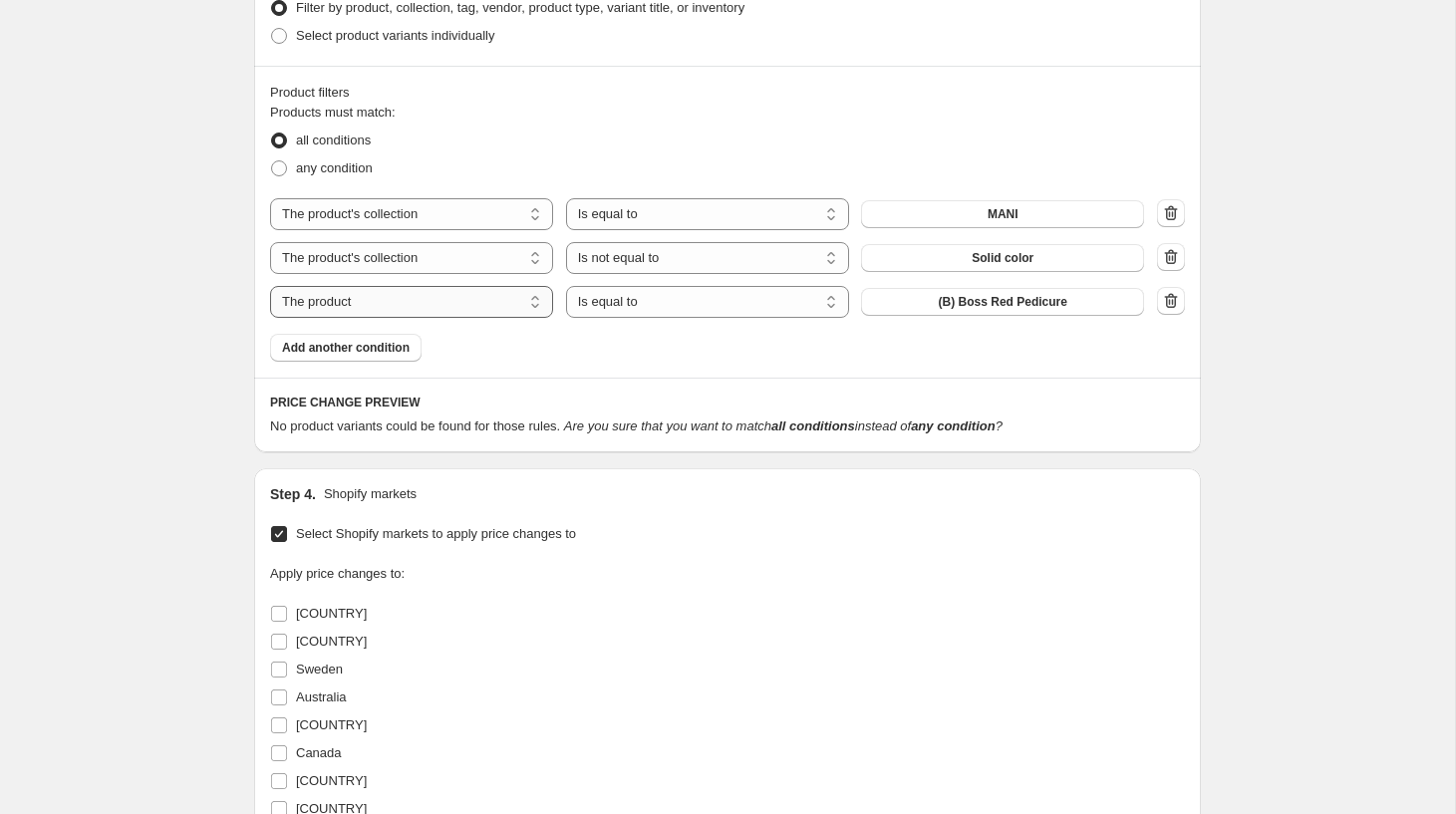 select on "product_status" 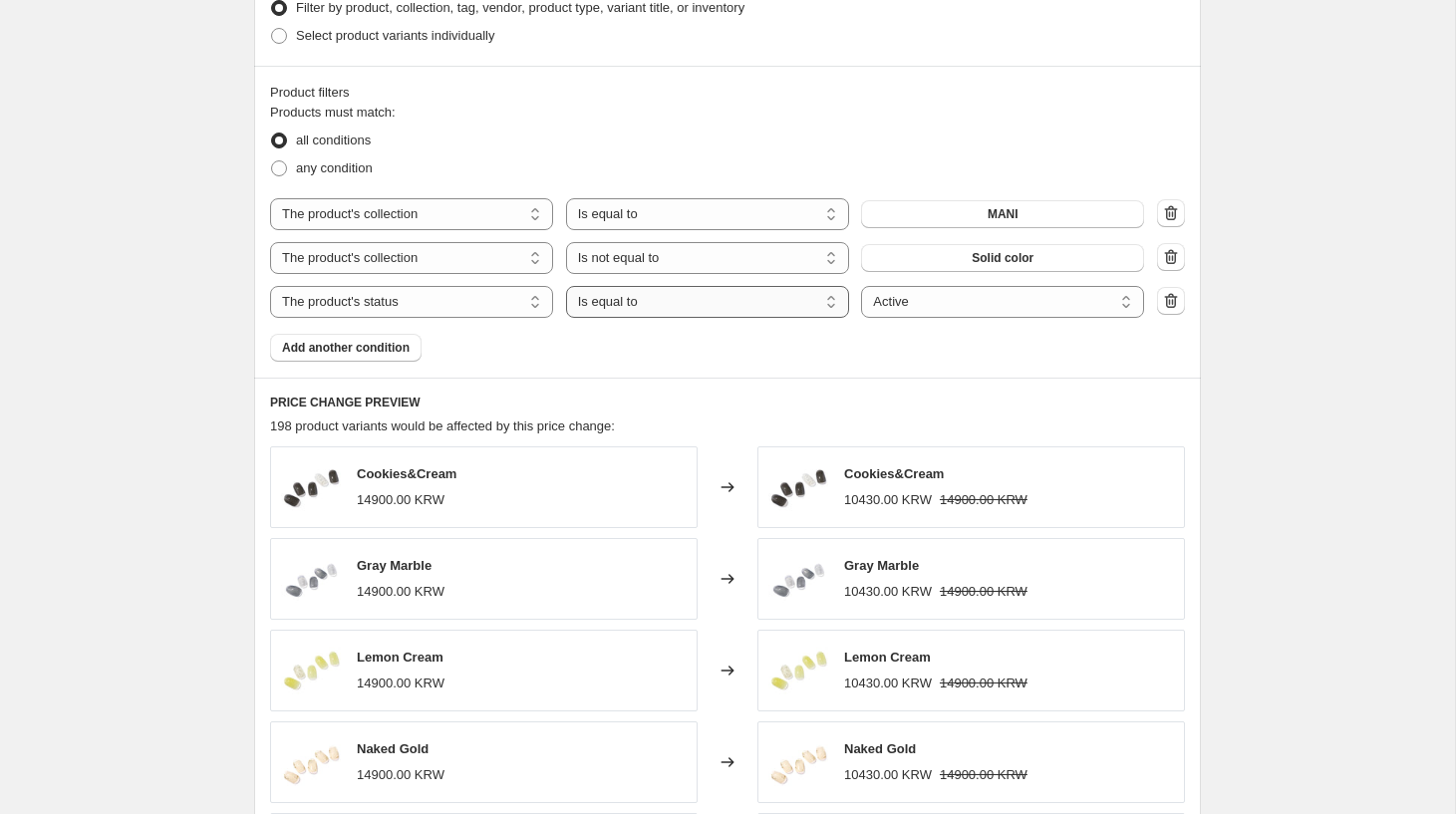 click on "Is equal to Is not equal to" at bounding box center (708, 302) 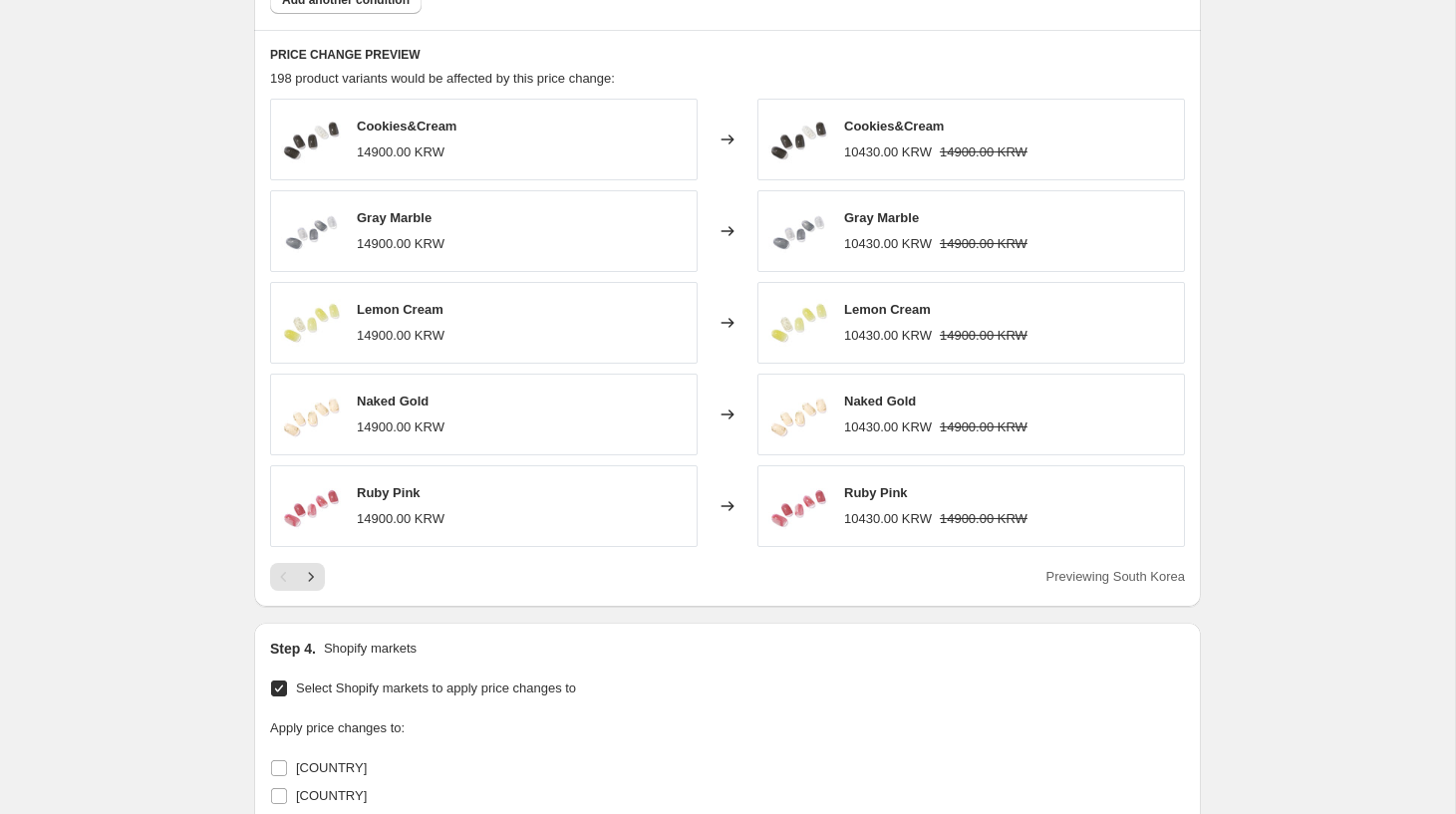 scroll, scrollTop: 1389, scrollLeft: 0, axis: vertical 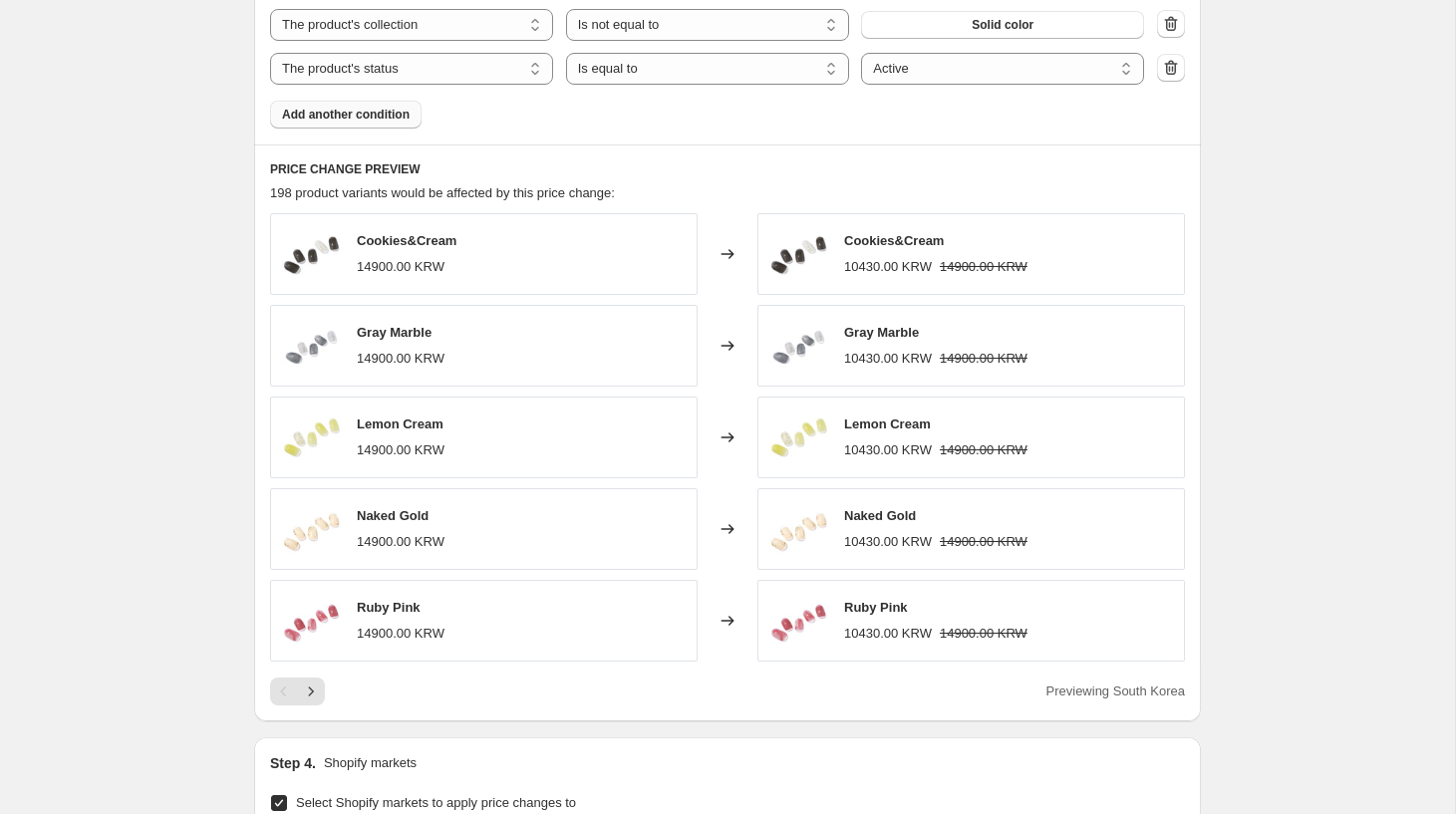 click on "Add another condition" at bounding box center (346, 115) 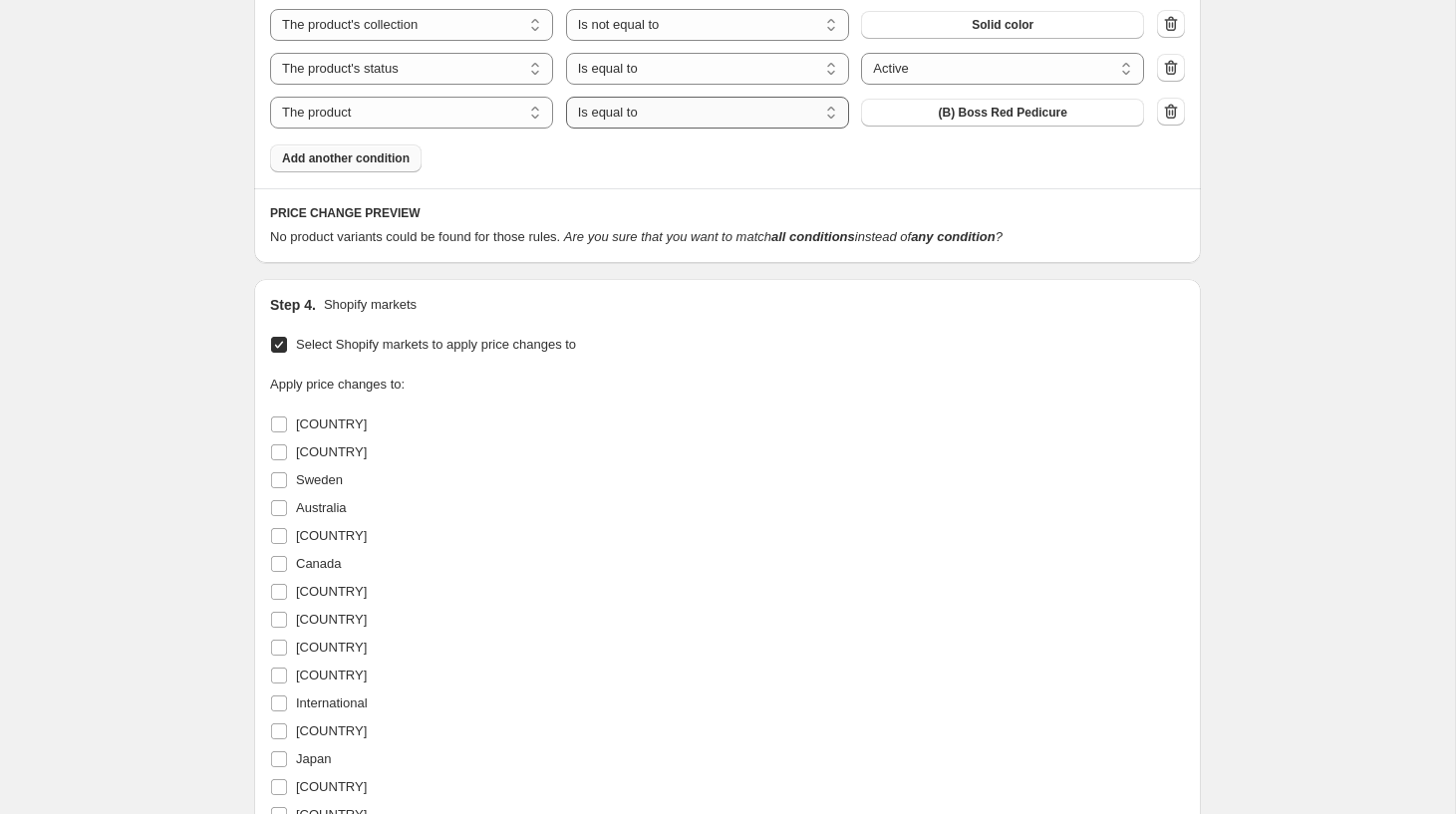 click on "Is equal to Is not equal to" at bounding box center (708, 113) 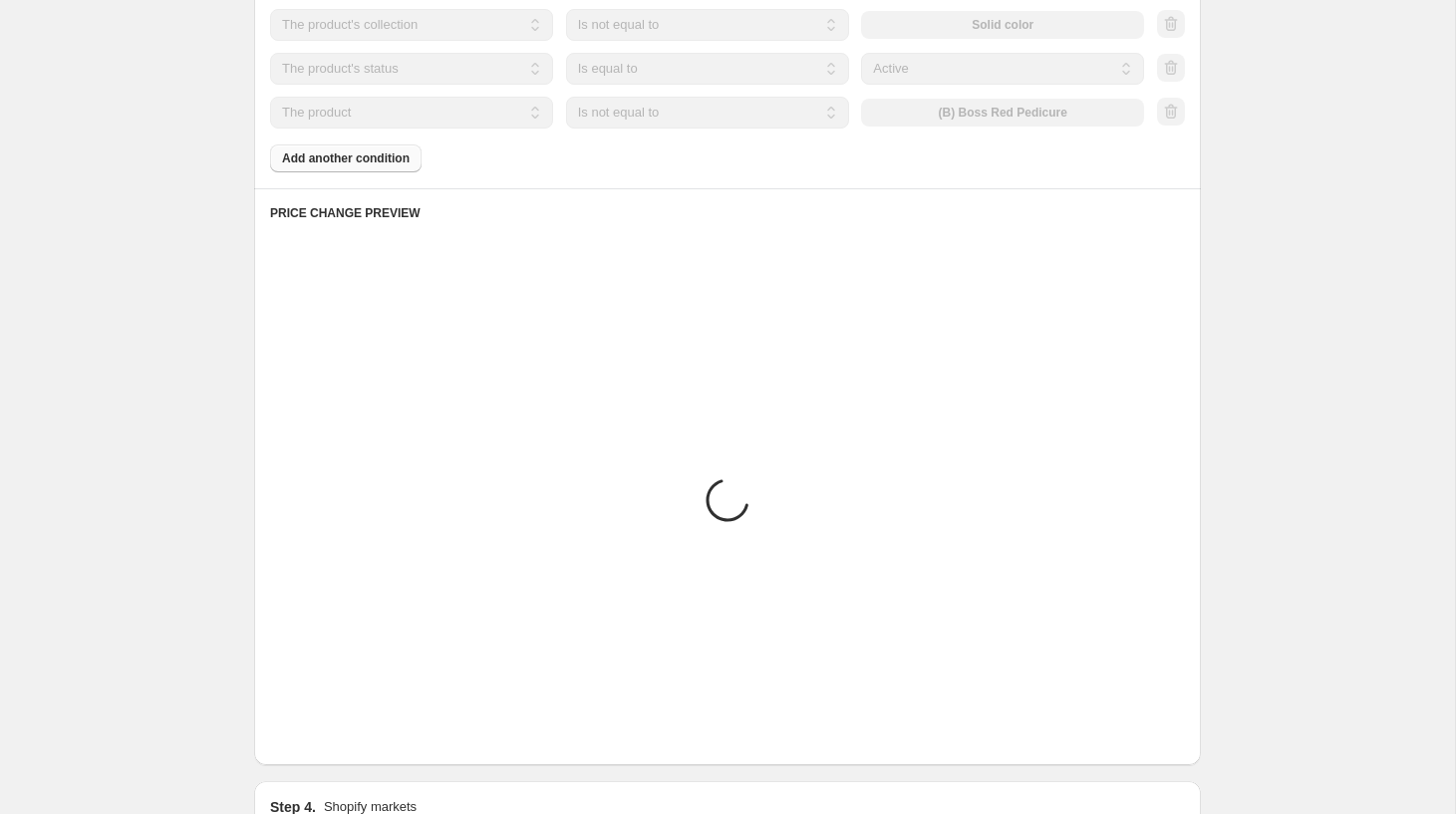 click on "The product The product's collection The product's tag The product's vendor The product's type The product's status The variant's title Inventory quantity The product Is equal to Is not equal to Is not equal to (B) Boss Red Pedicure" at bounding box center (707, 113) 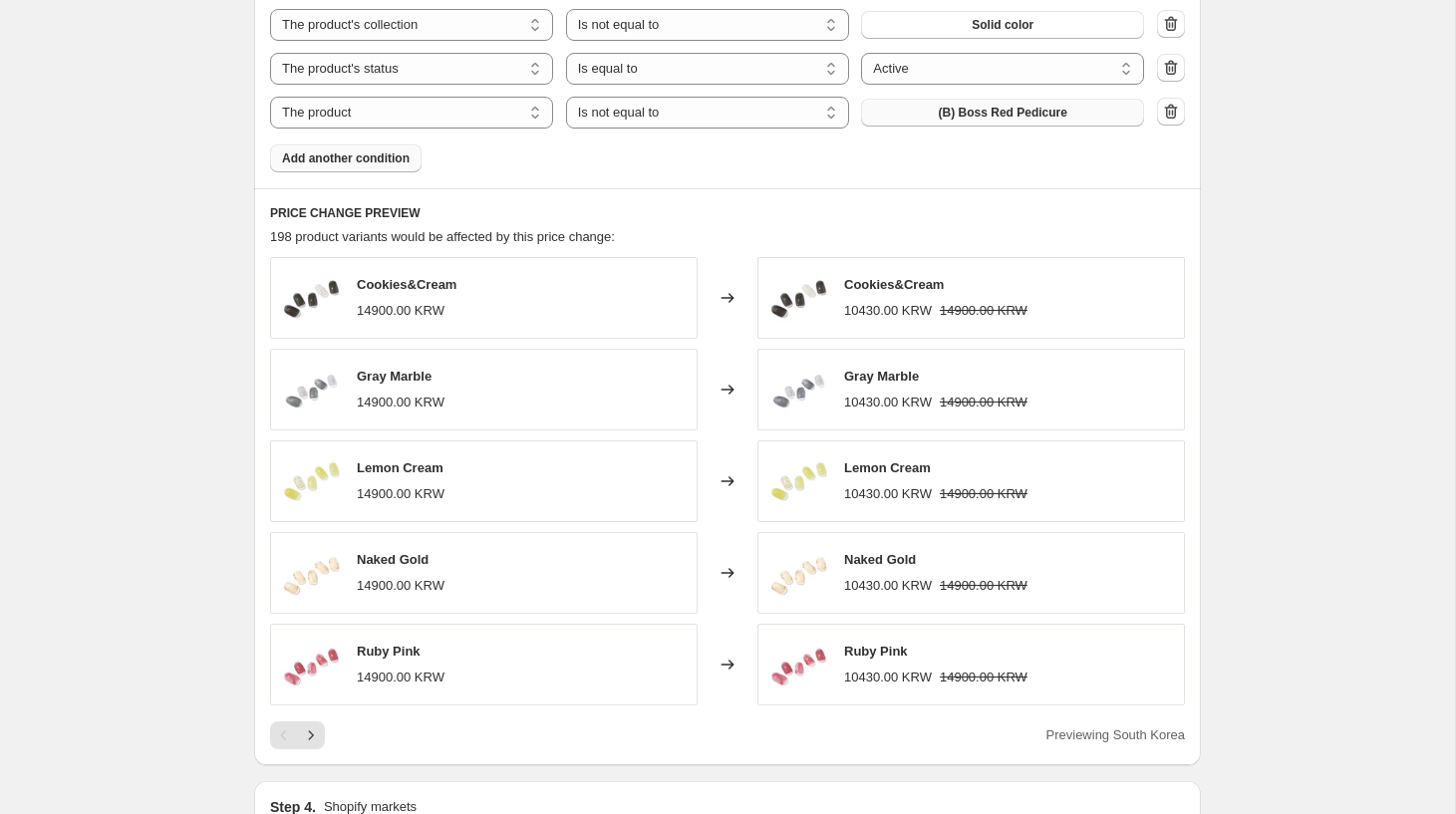 click on "(B) Boss Red Pedicure" at bounding box center (1003, 113) 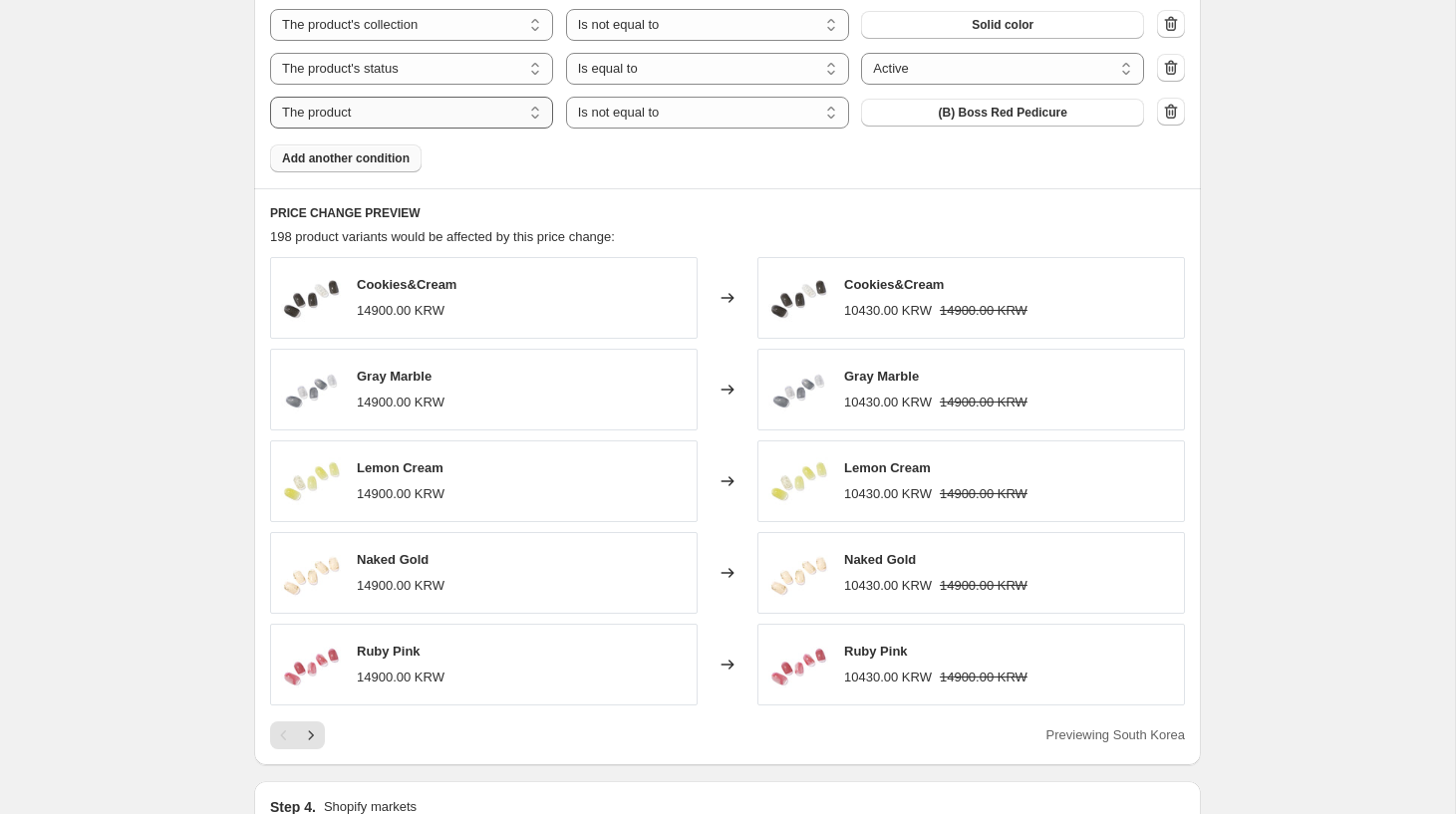 click on "The product The product's collection The product's tag The product's vendor The product's type The product's status The variant's title Inventory quantity" at bounding box center [412, 113] 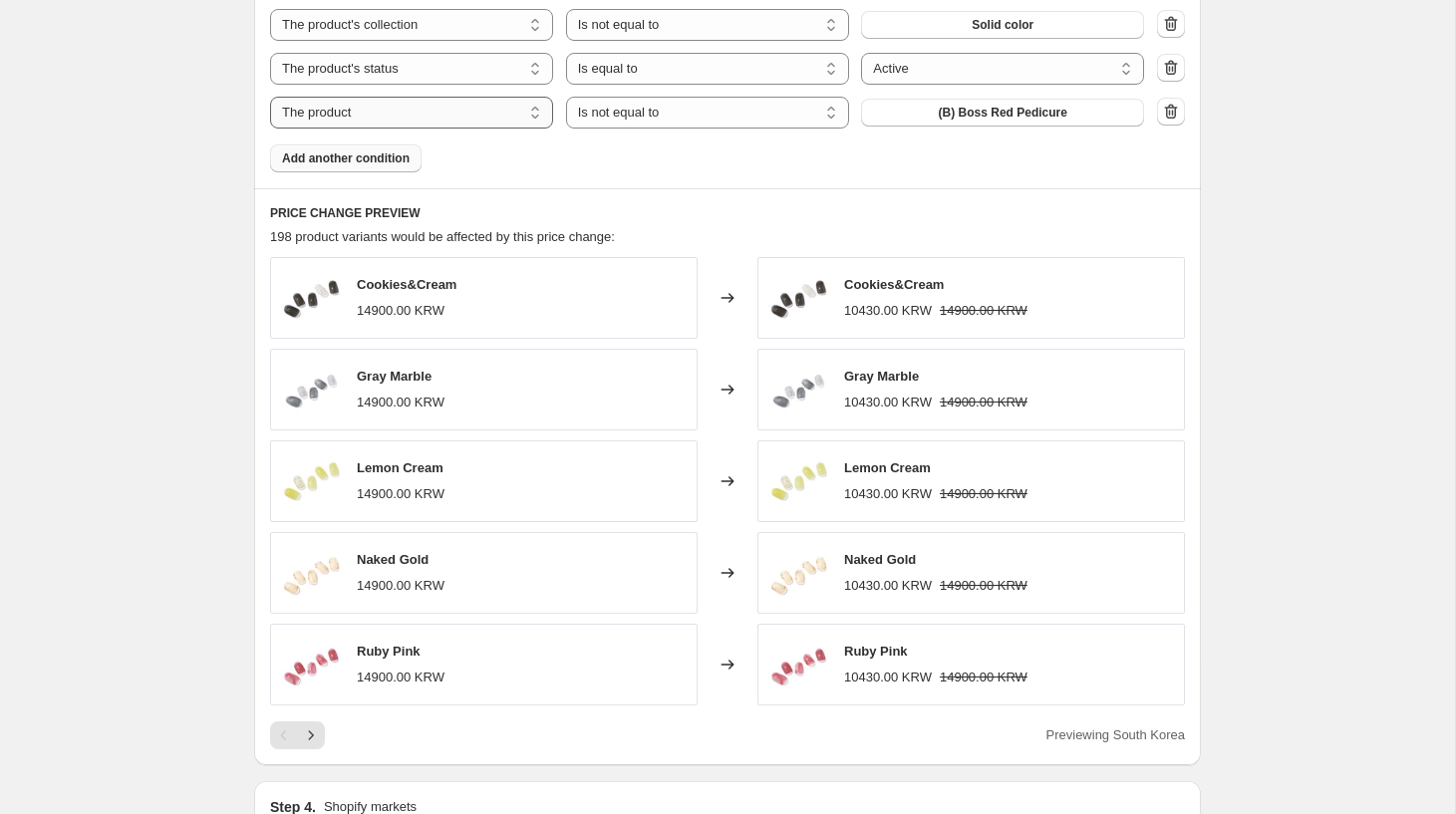 select on "collection" 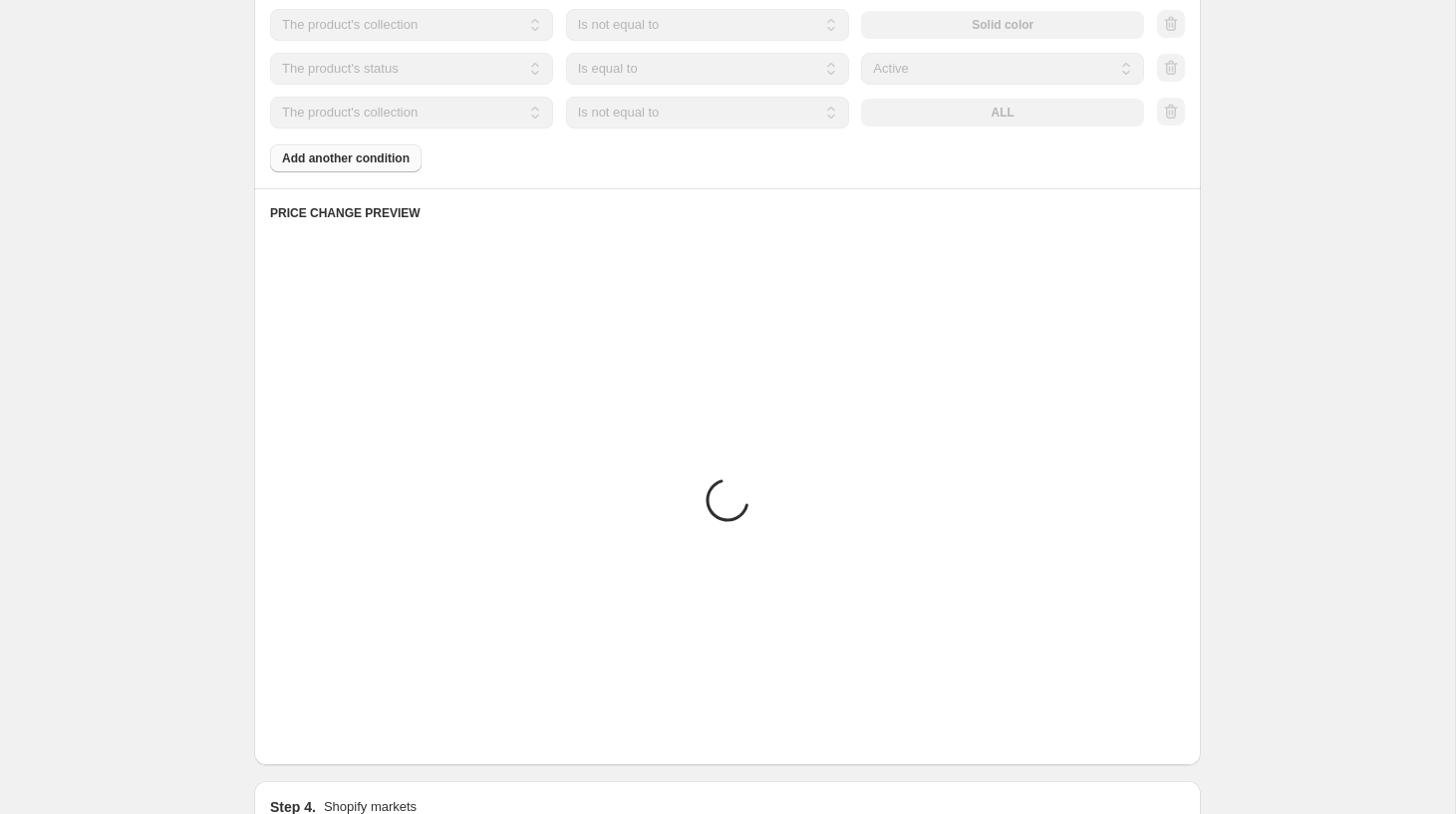 click on "Is equal to Is not equal to" at bounding box center [708, 113] 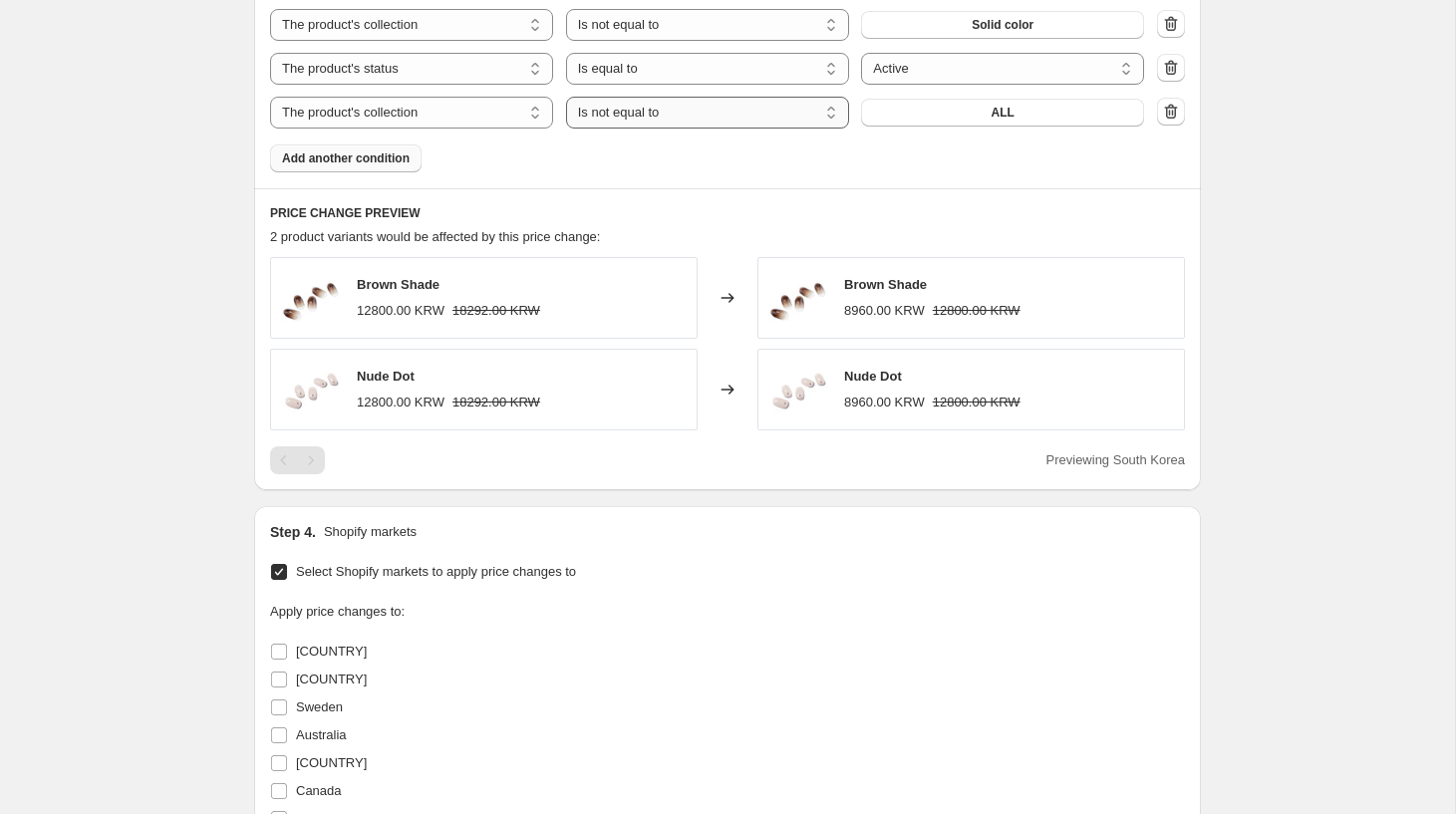 select on "equal" 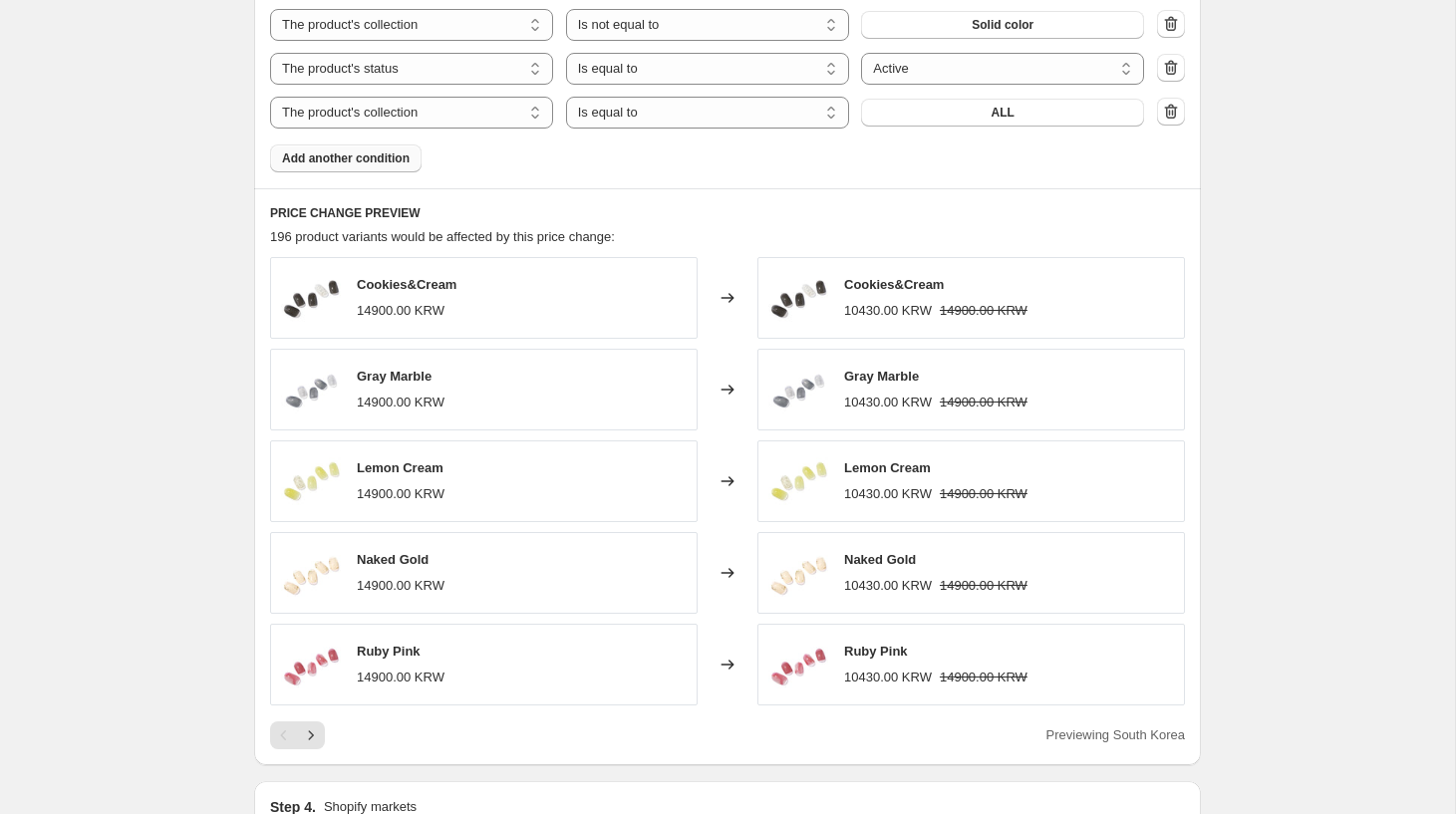 click on "ALL" at bounding box center [1003, 113] 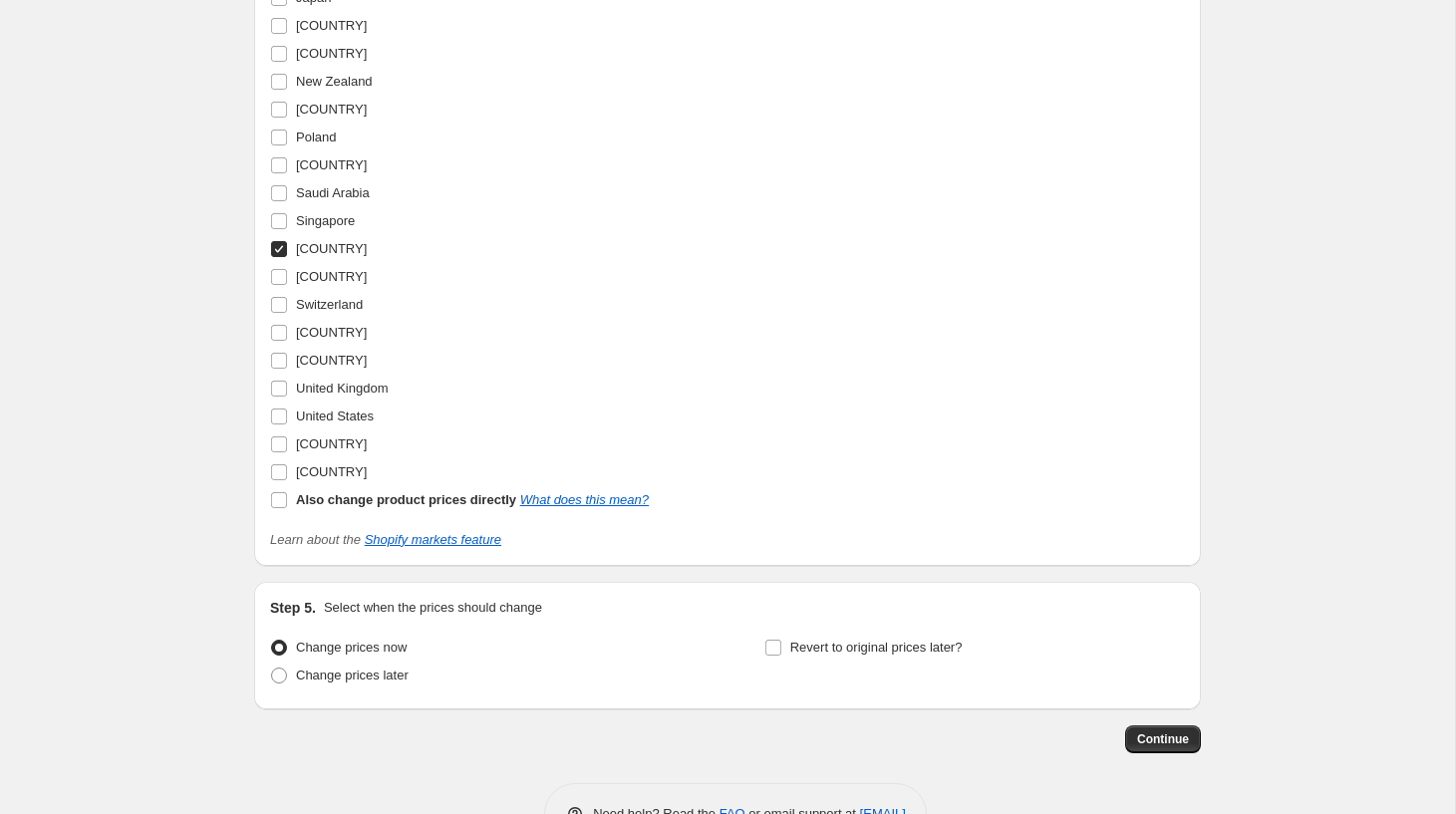 scroll, scrollTop: 2706, scrollLeft: 0, axis: vertical 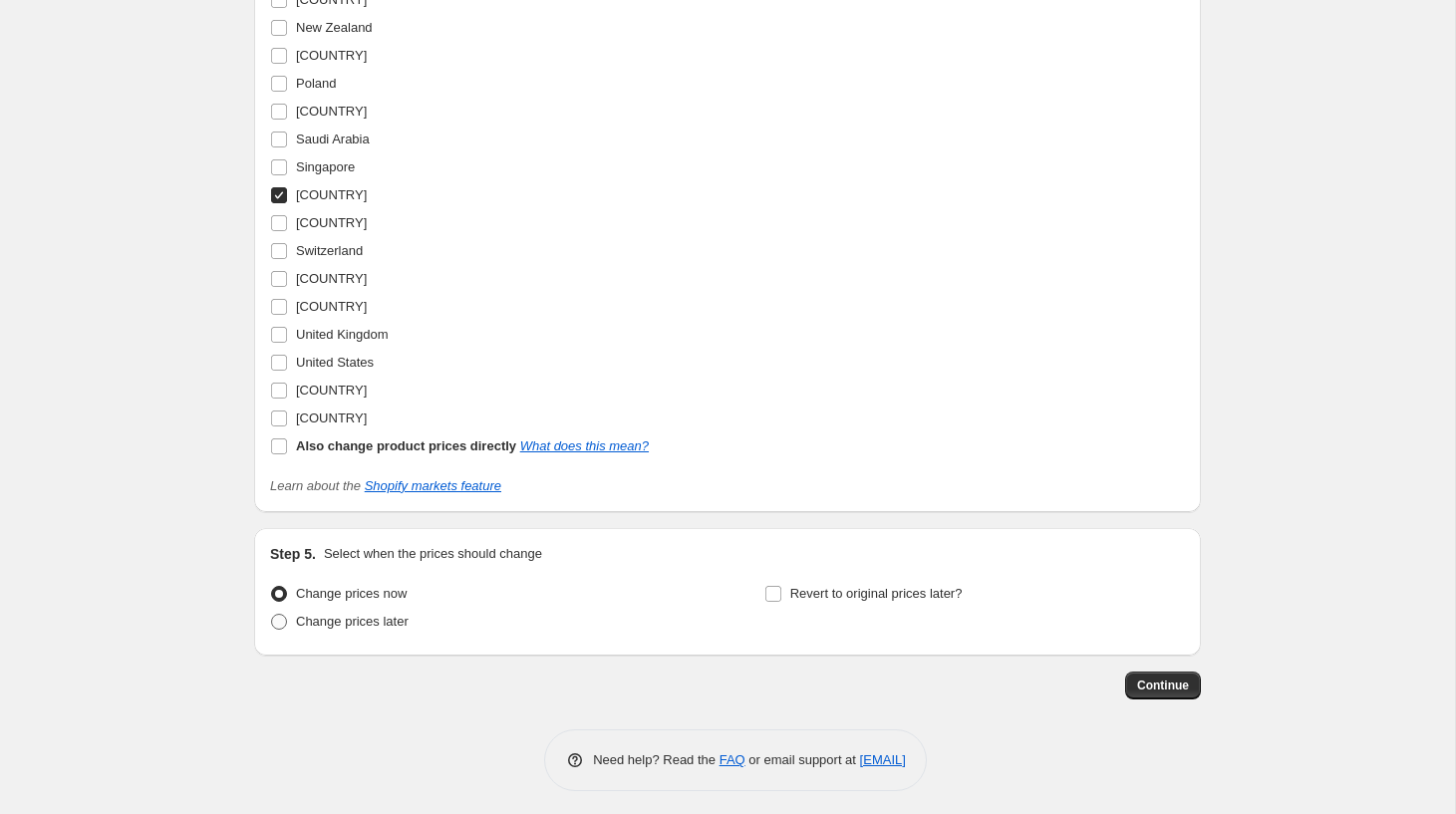 click on "Change prices later" at bounding box center (352, 621) 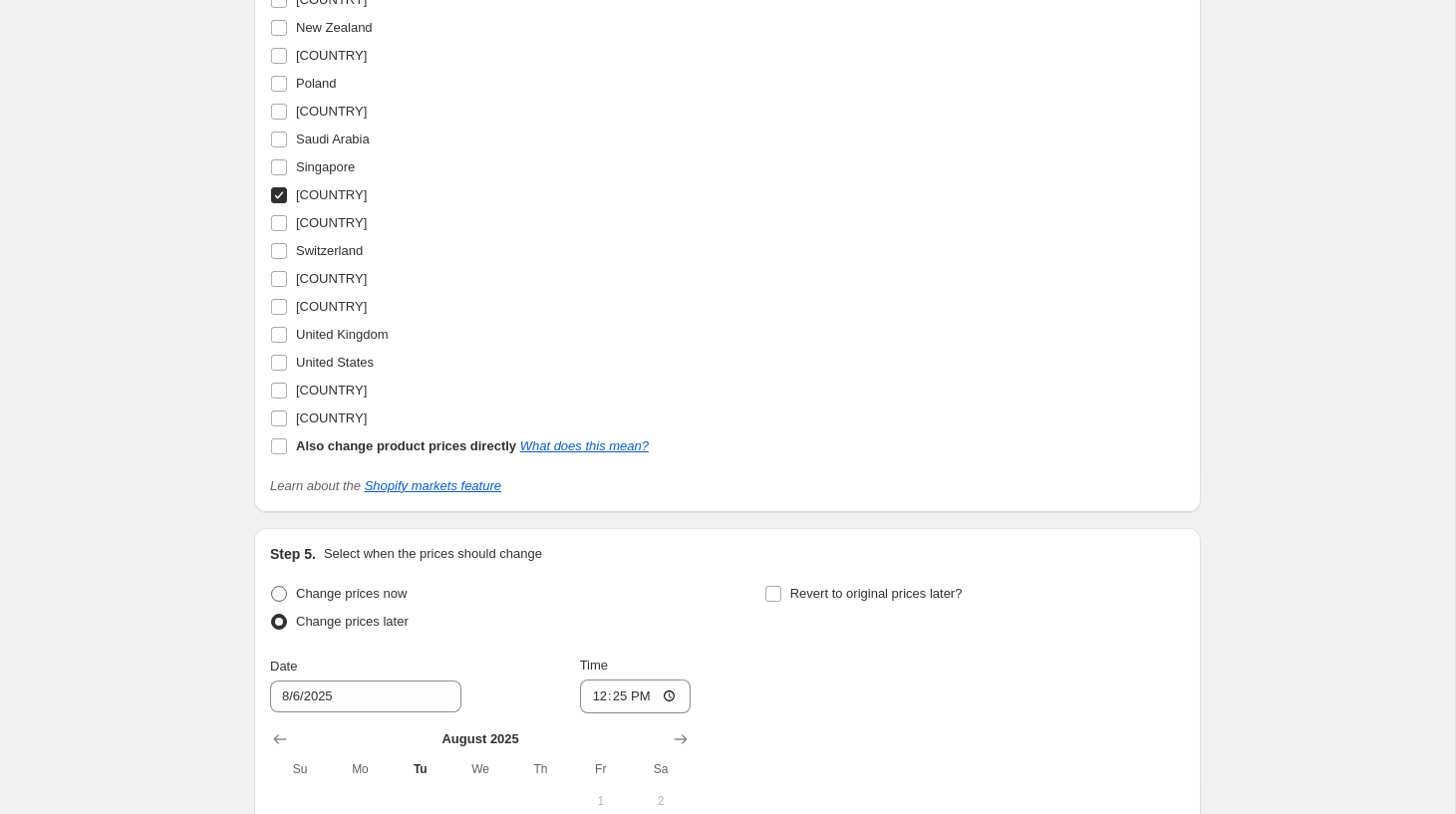 click on "Change prices now" at bounding box center [351, 593] 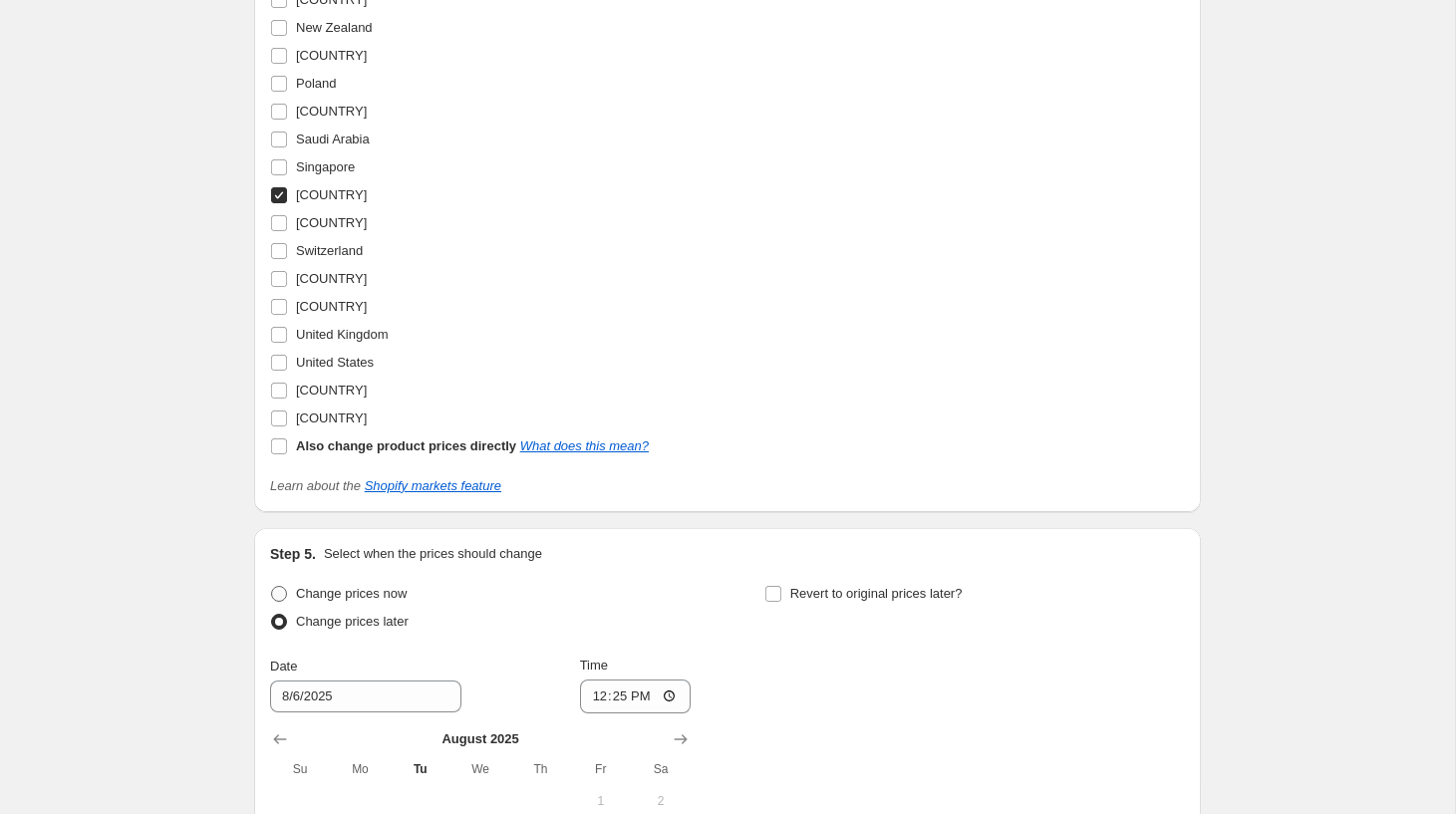 radio on "true" 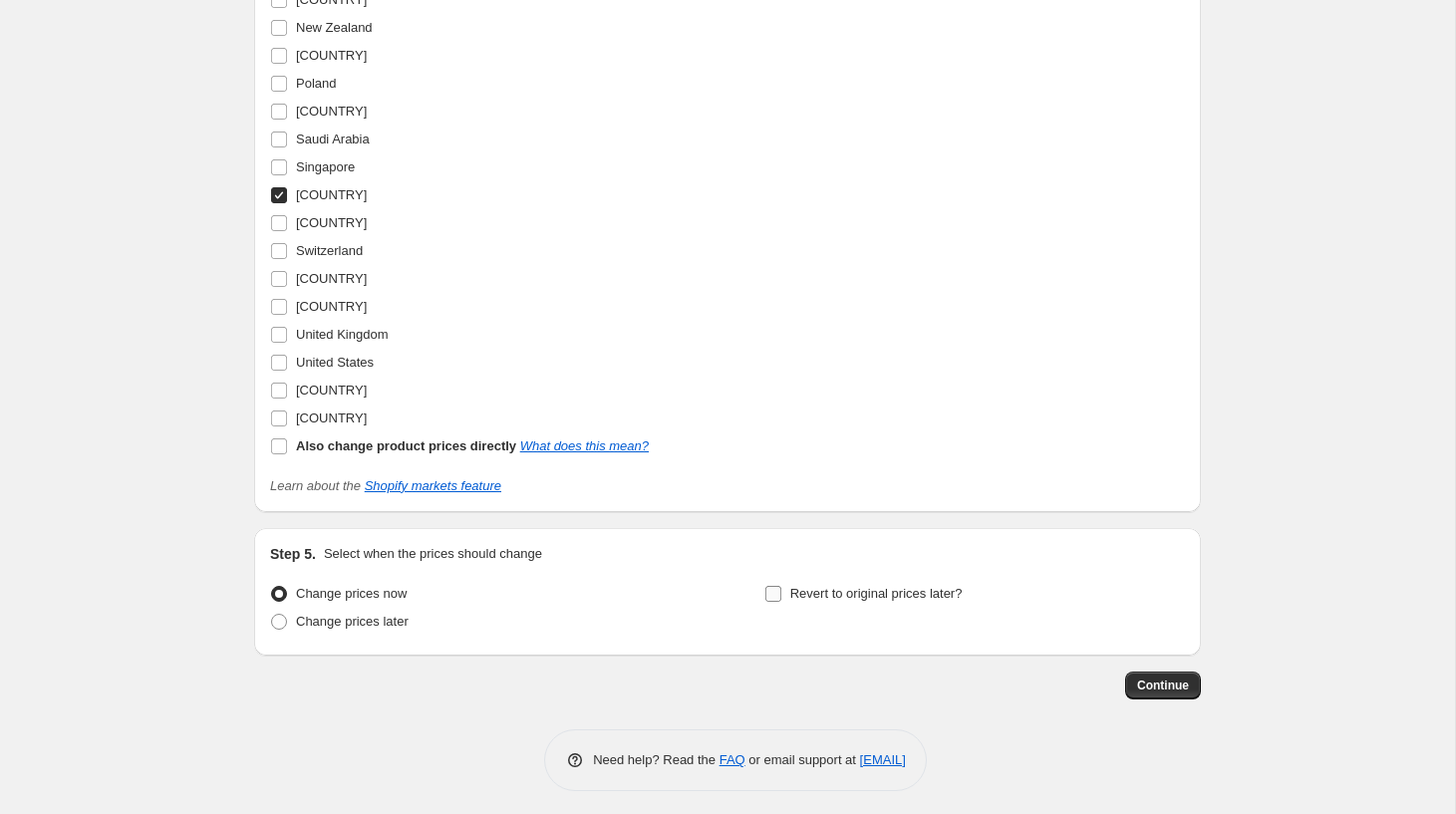 click on "Revert to original prices later?" at bounding box center [876, 594] 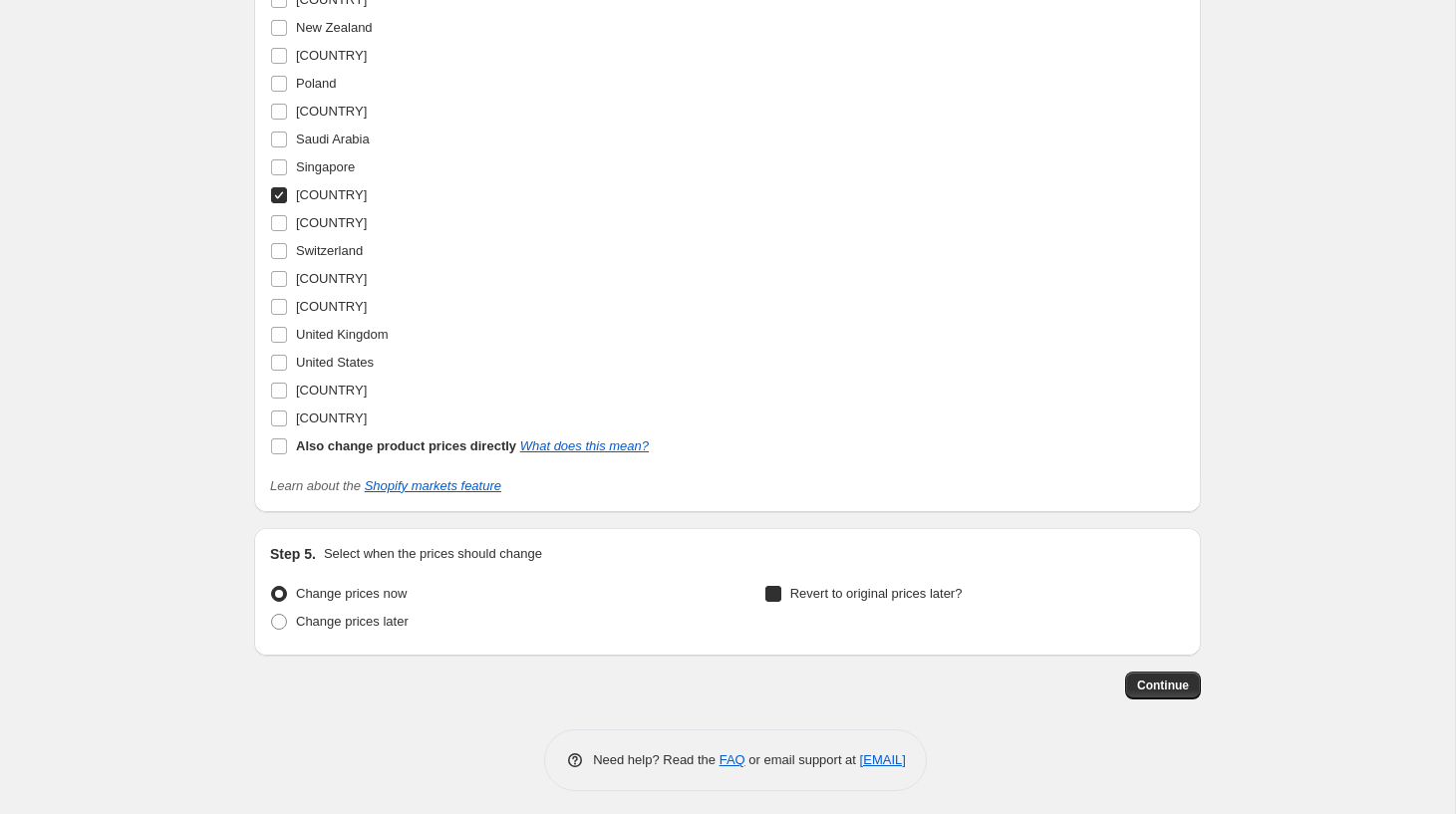 checkbox on "true" 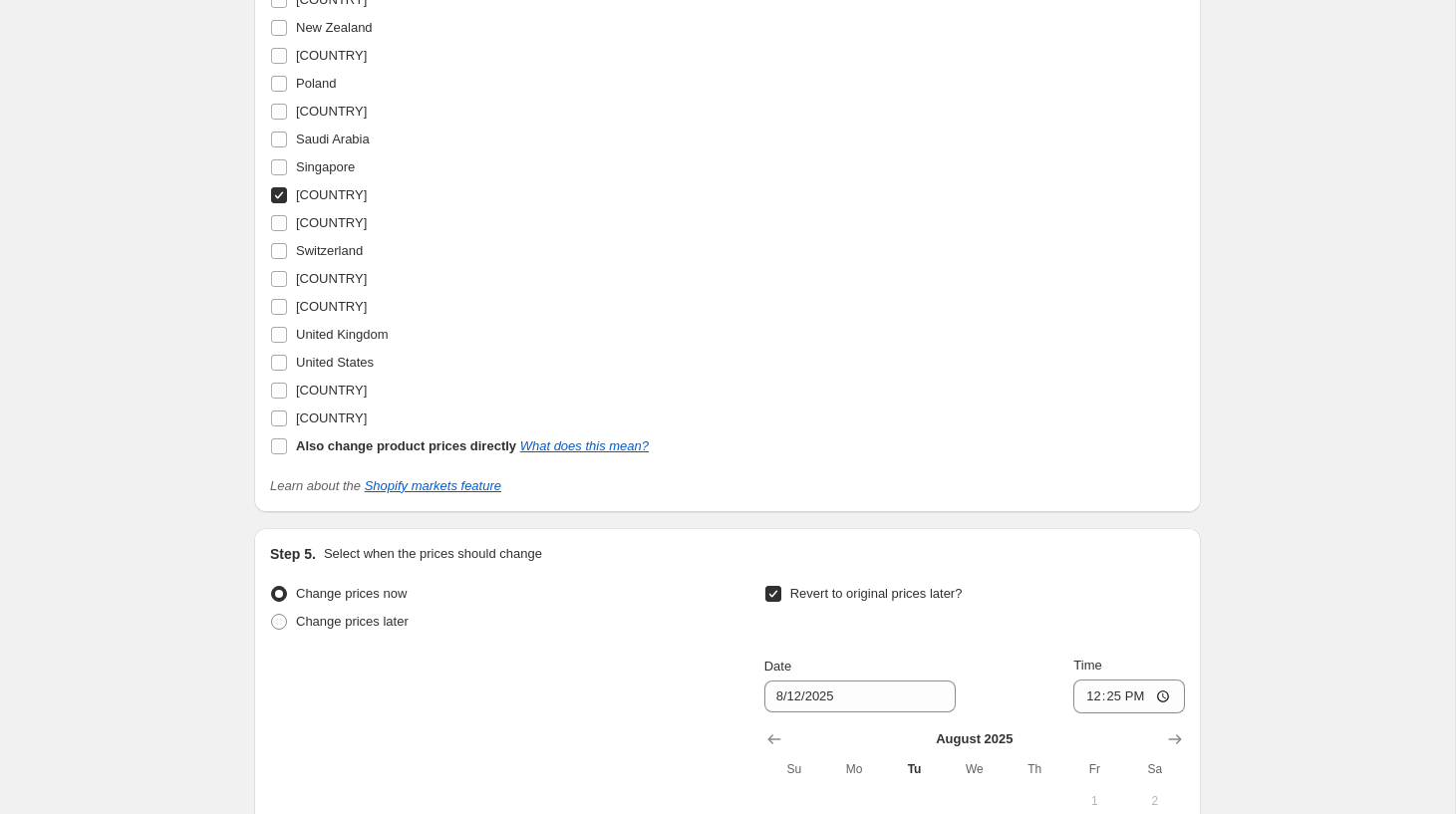 scroll, scrollTop: 2912, scrollLeft: 0, axis: vertical 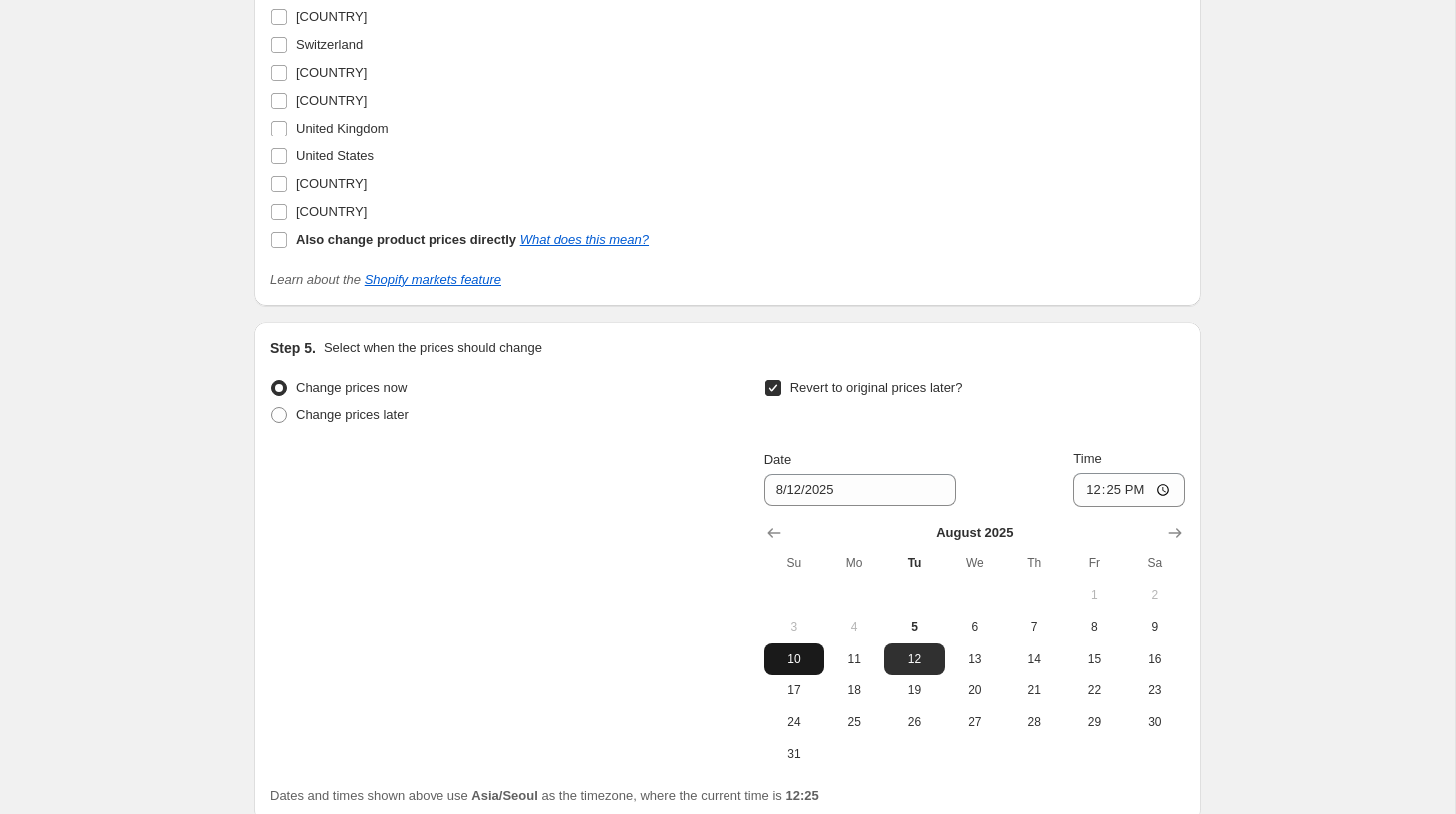 click on "10" at bounding box center [794, 659] 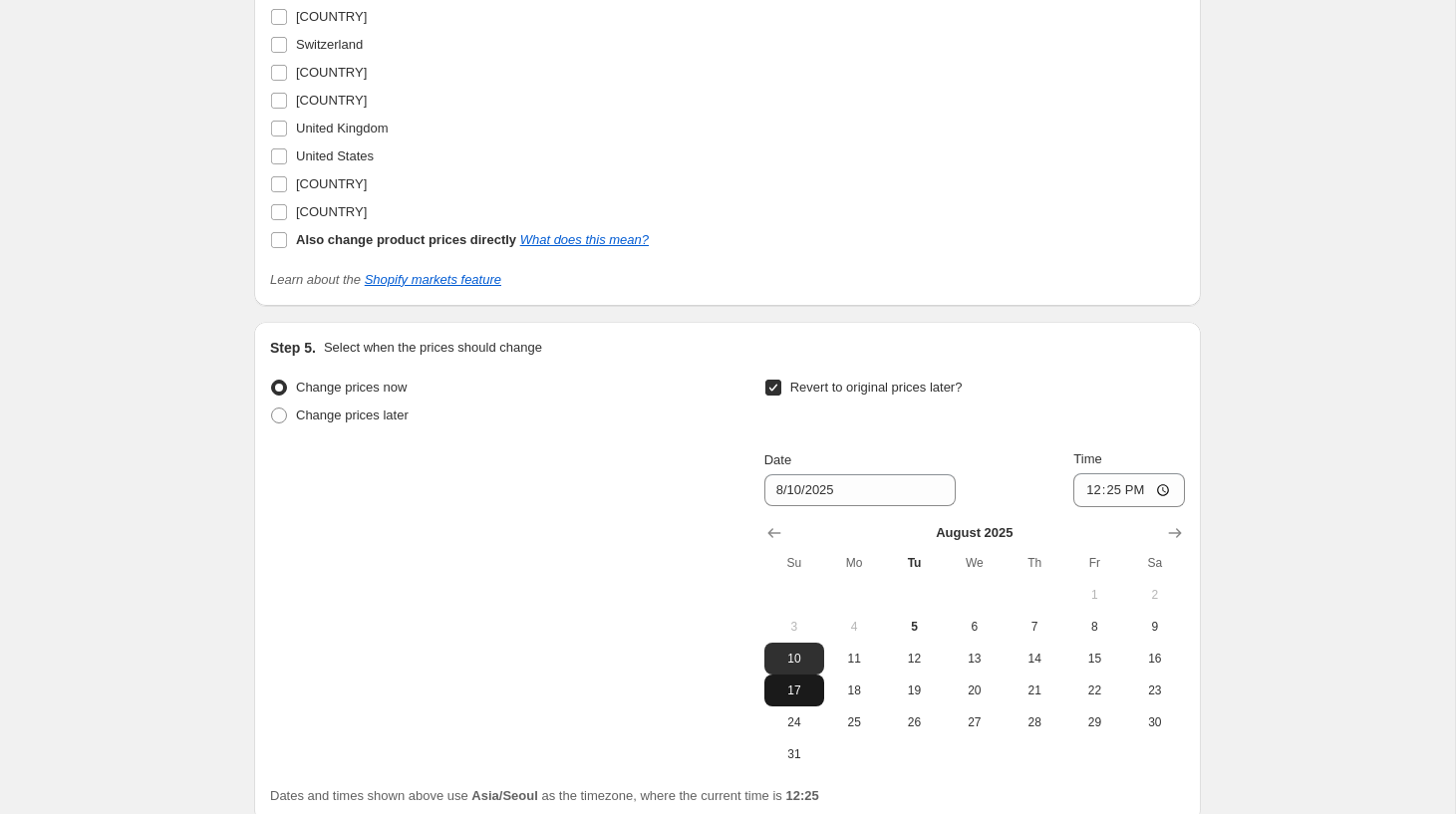 click on "17" at bounding box center (794, 690) 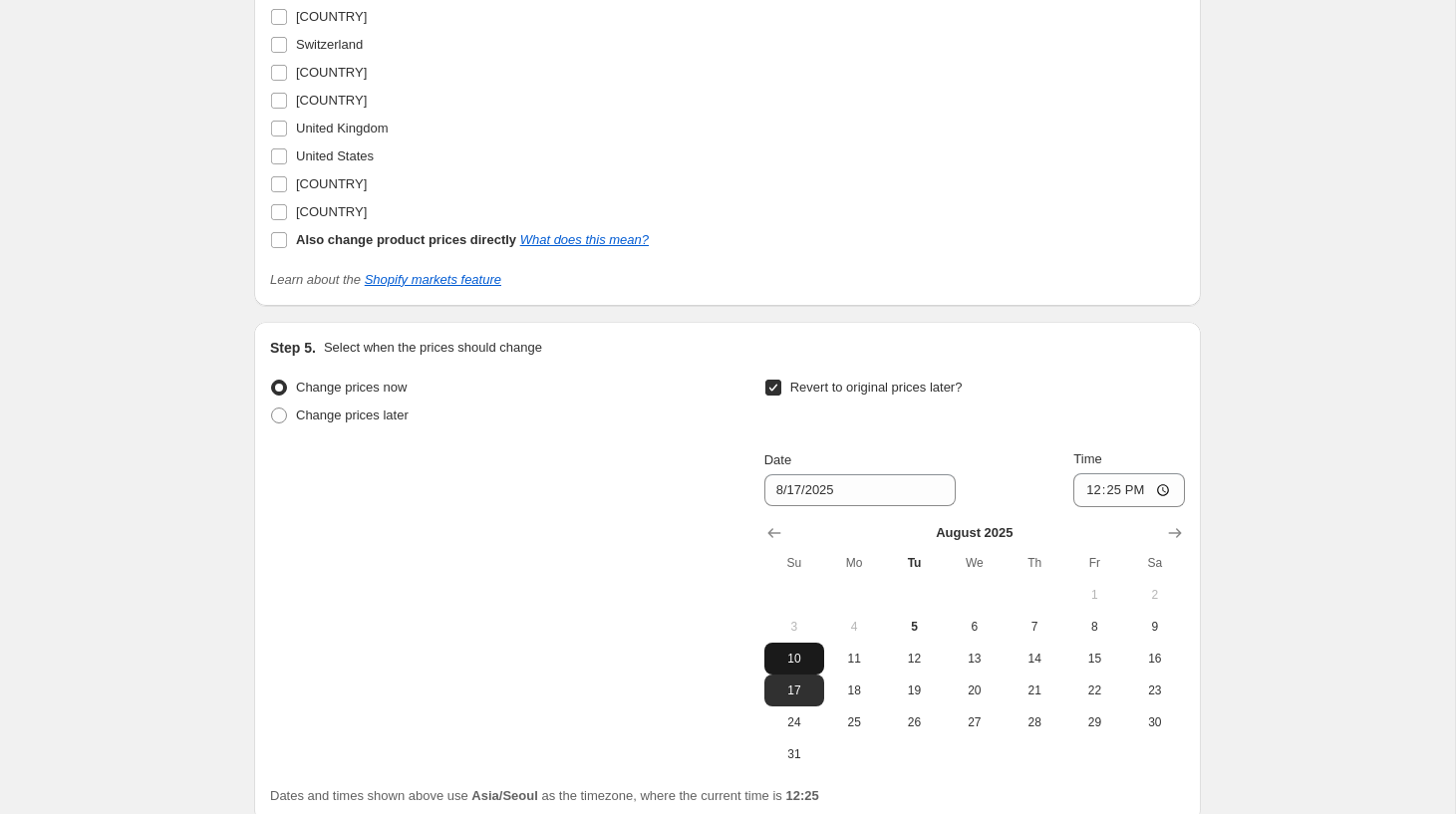 click on "10" at bounding box center (794, 659) 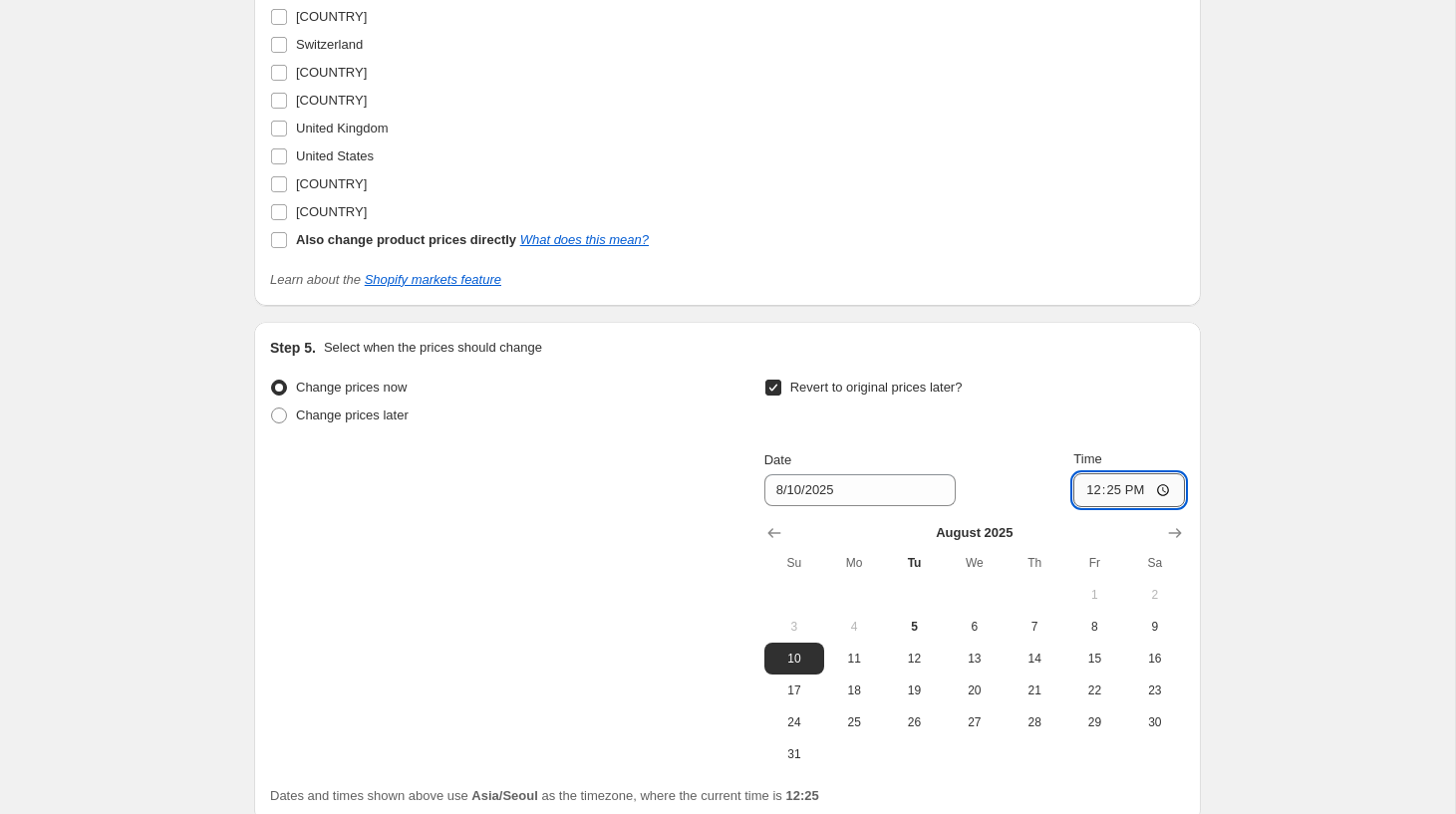 click on "12:25" at bounding box center (1129, 490) 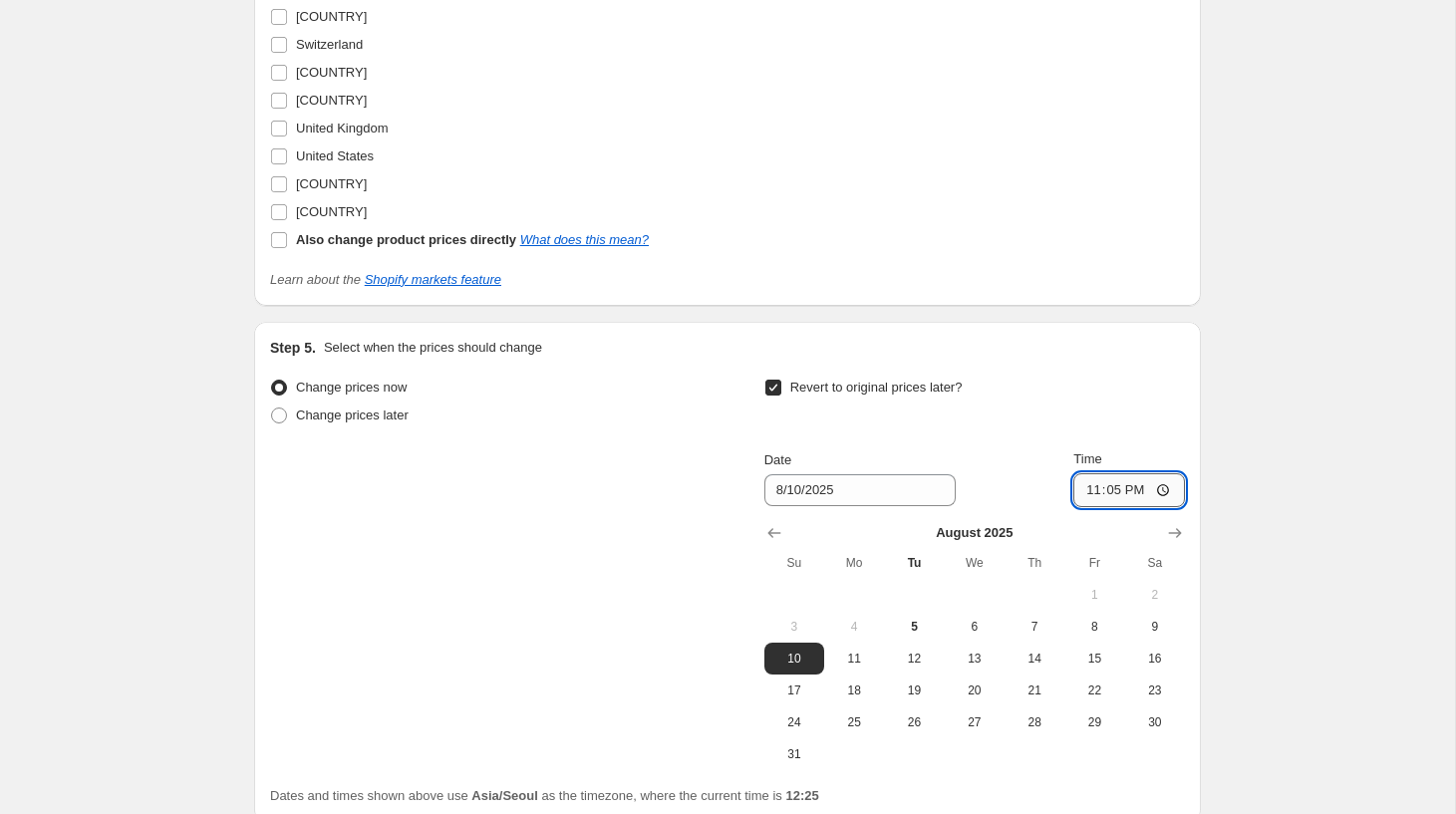 type on "23:59" 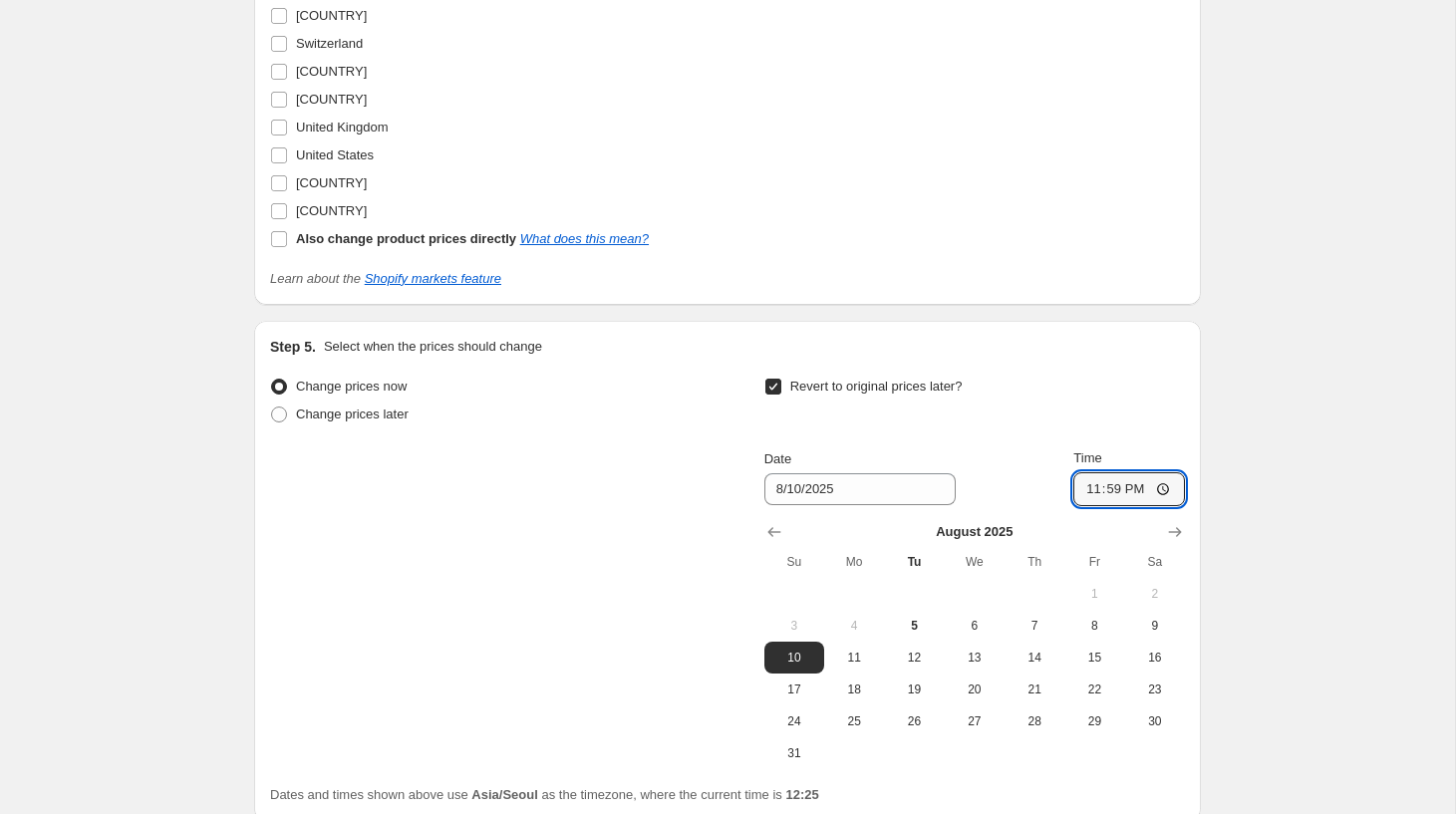scroll, scrollTop: 3079, scrollLeft: 0, axis: vertical 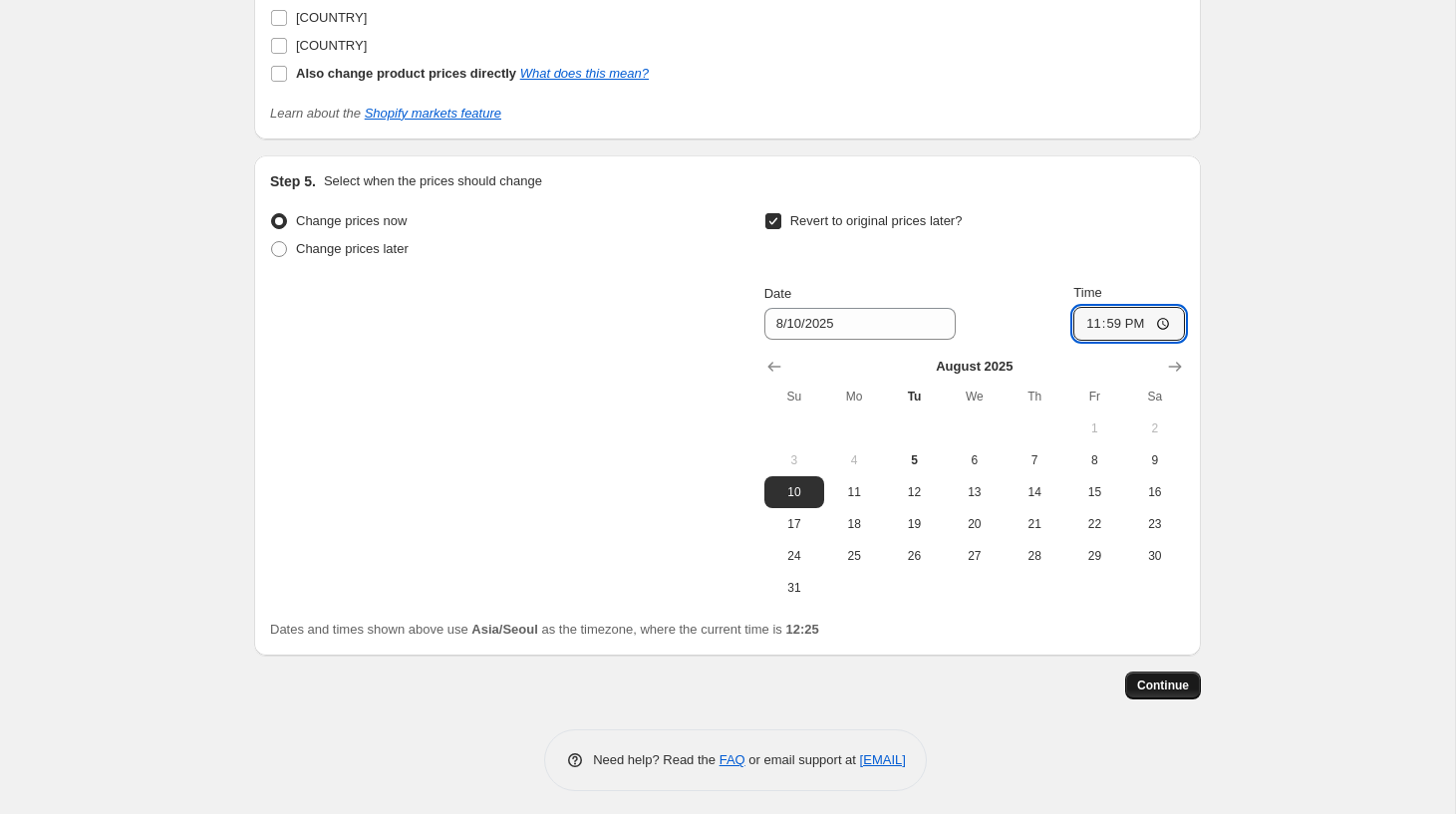 click on "Continue" at bounding box center [1163, 685] 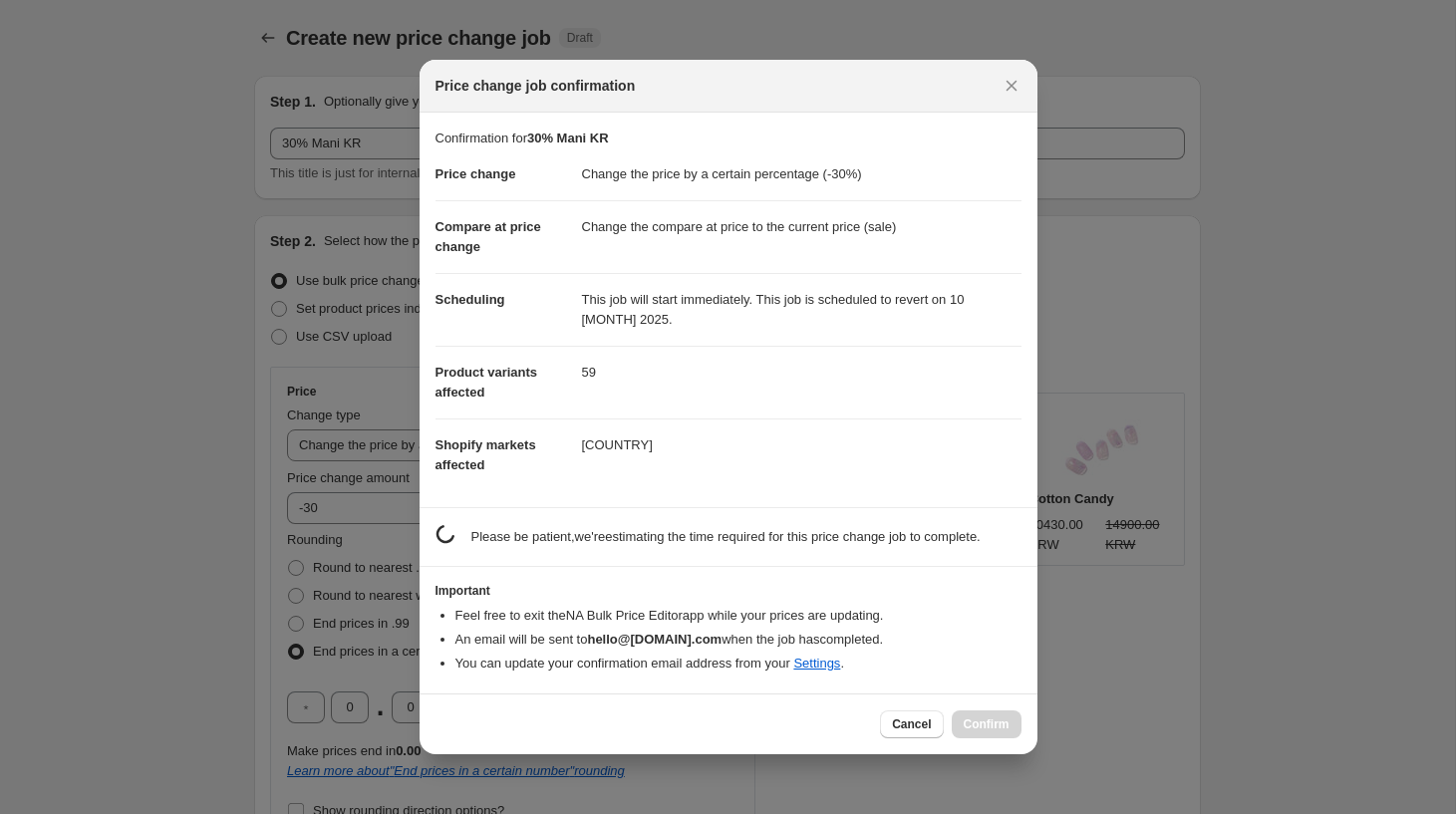 scroll, scrollTop: 0, scrollLeft: 0, axis: both 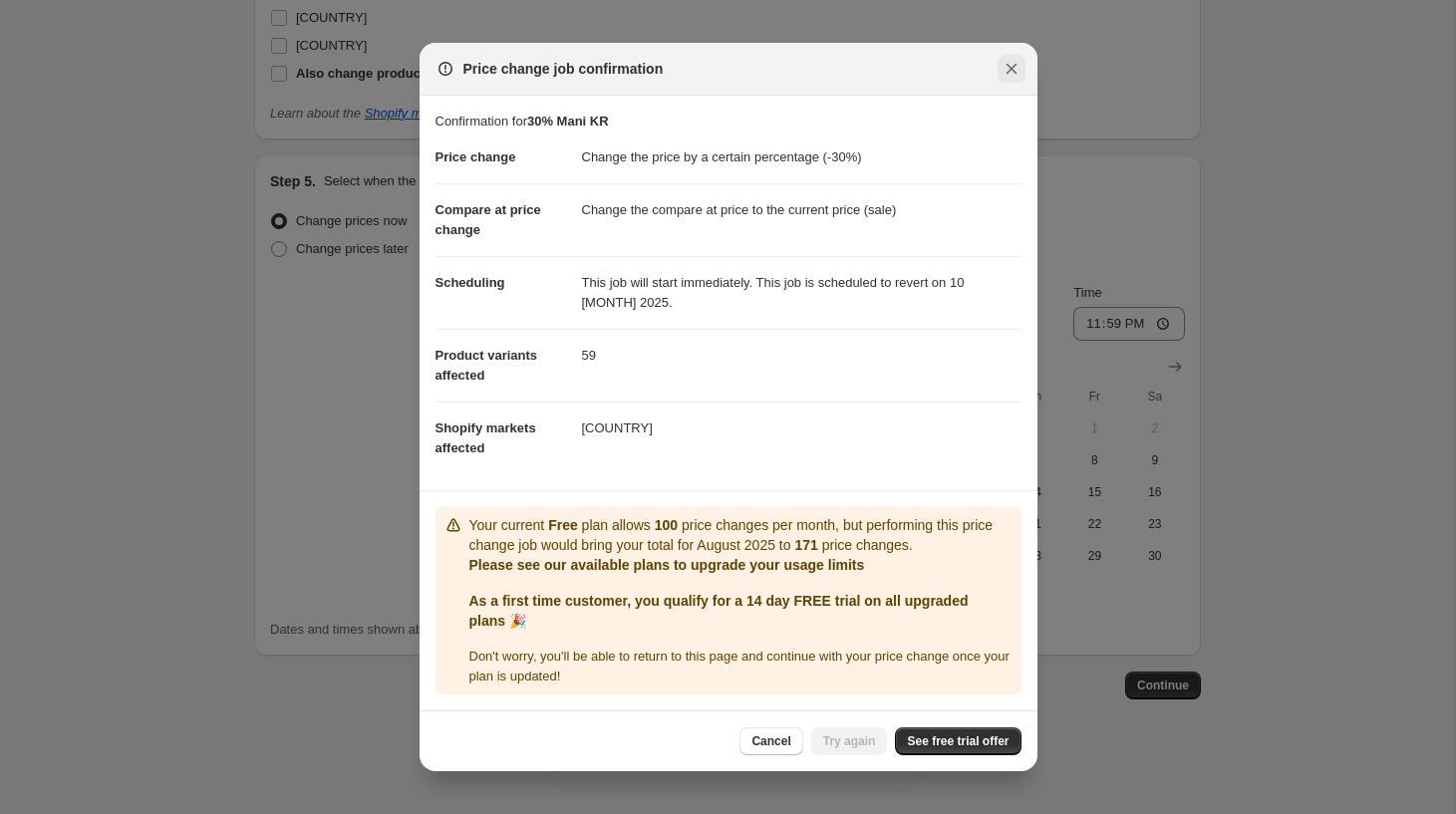 click 